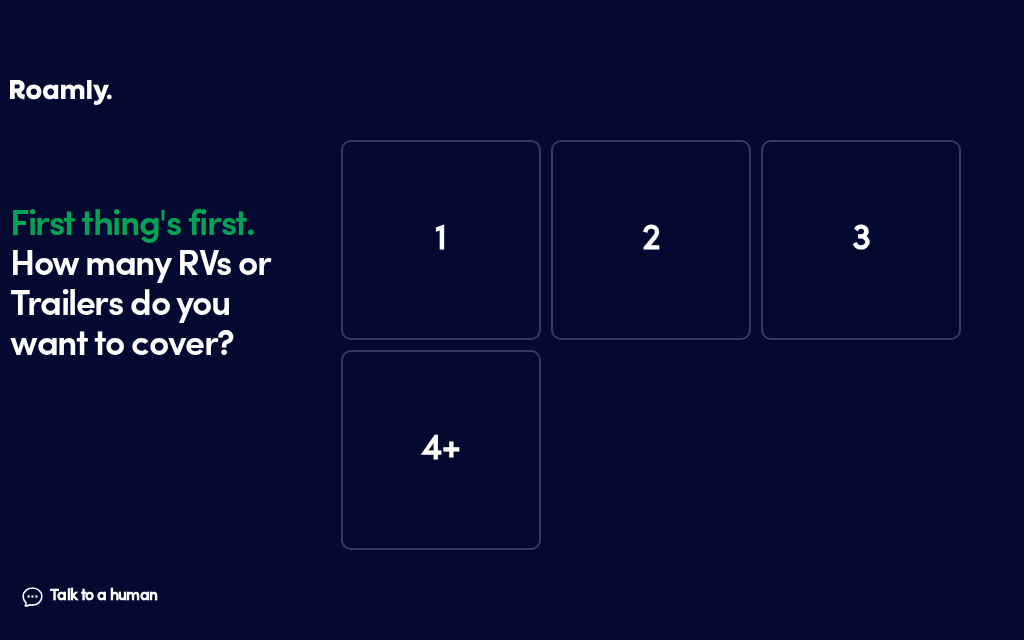 scroll, scrollTop: 0, scrollLeft: 0, axis: both 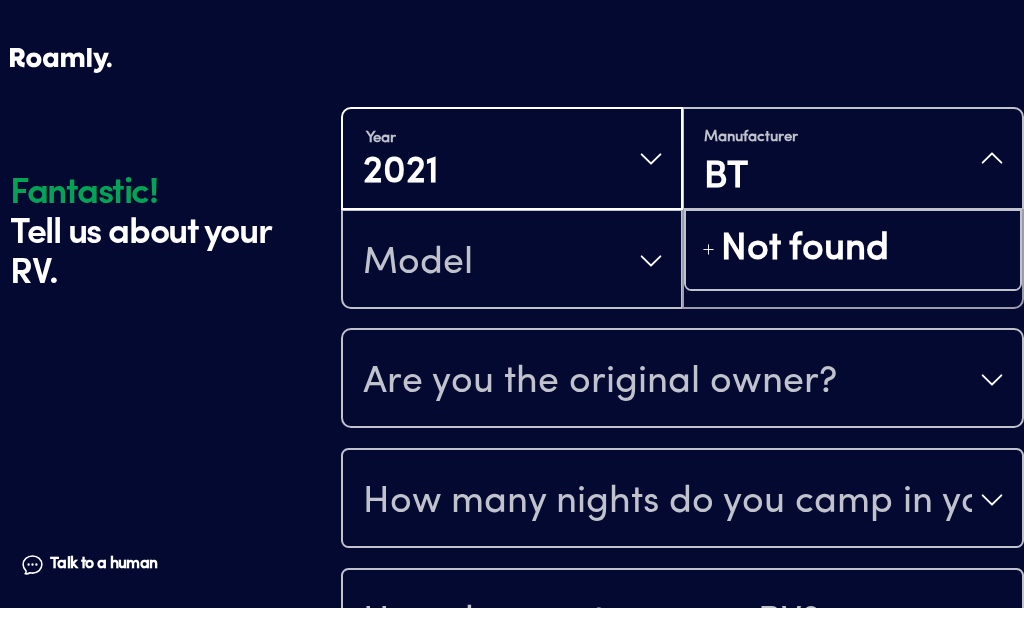 type on "B" 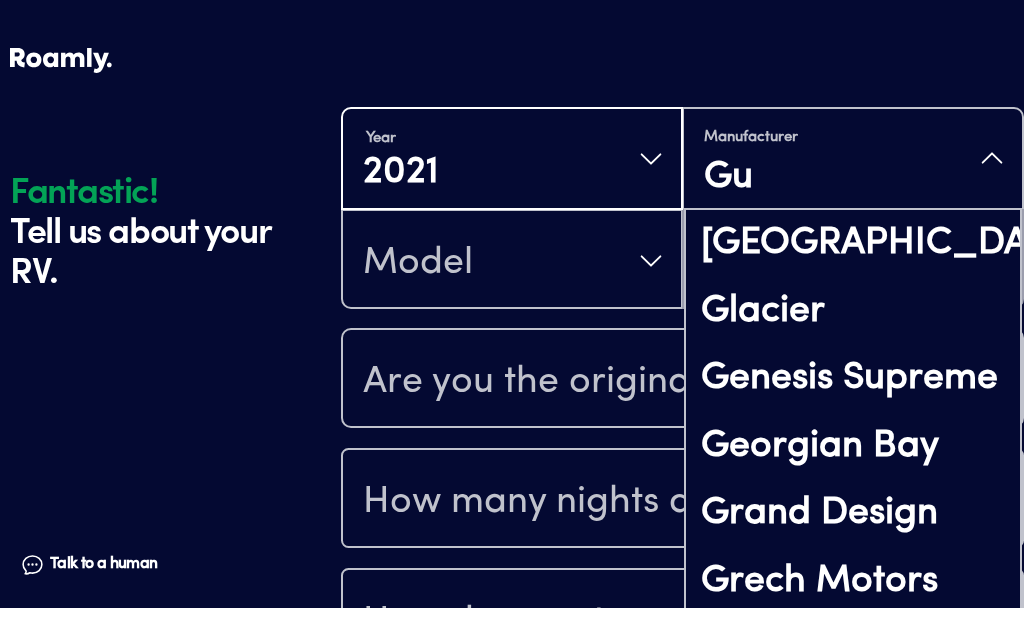 type on "Gul" 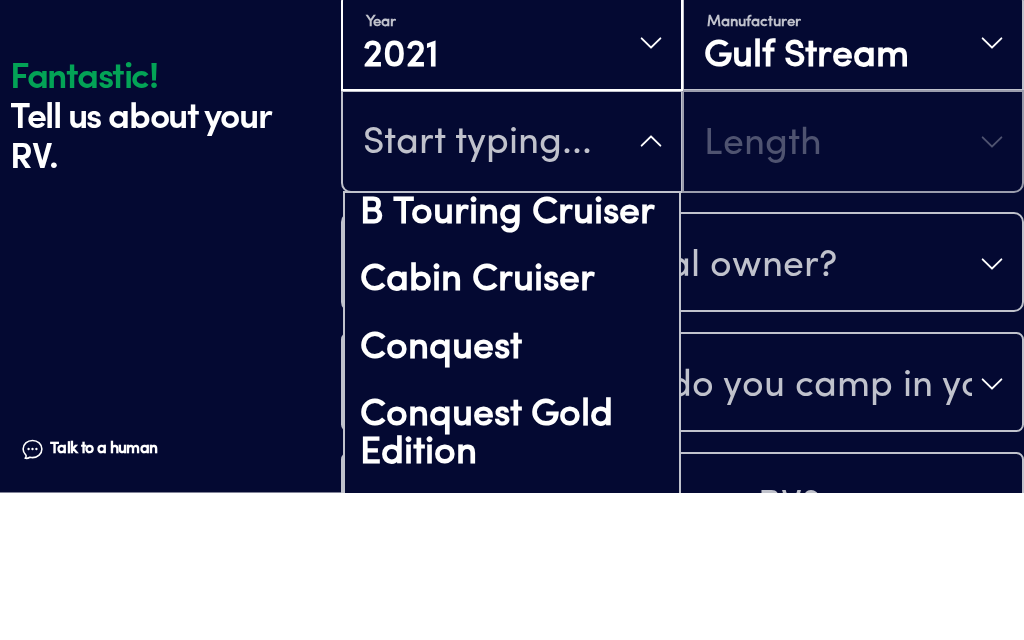 scroll, scrollTop: 181, scrollLeft: 0, axis: vertical 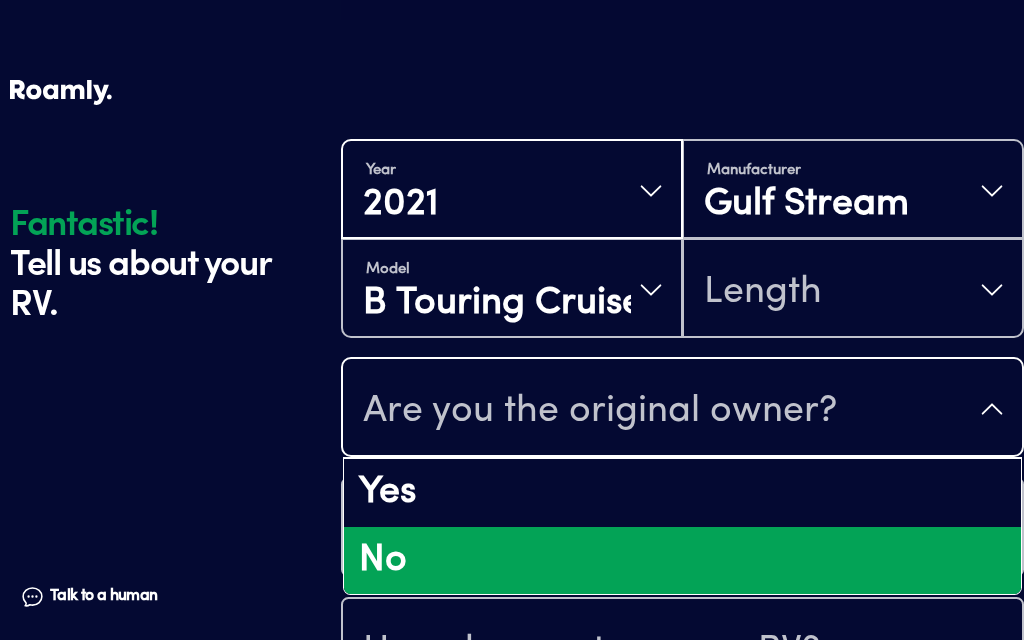 click on "No" at bounding box center [682, 561] 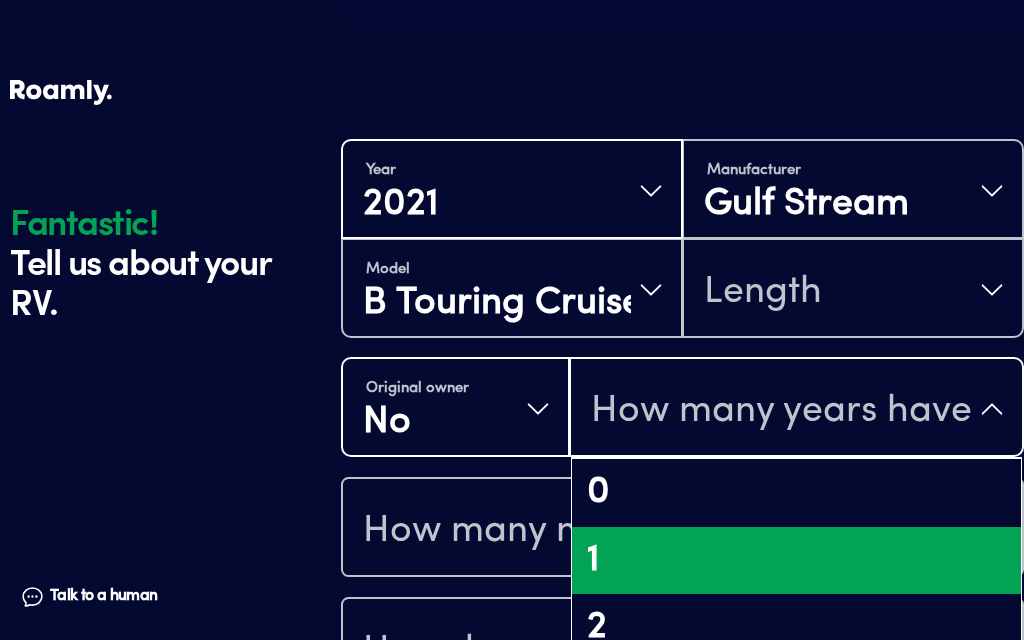 click on "1" at bounding box center [796, 561] 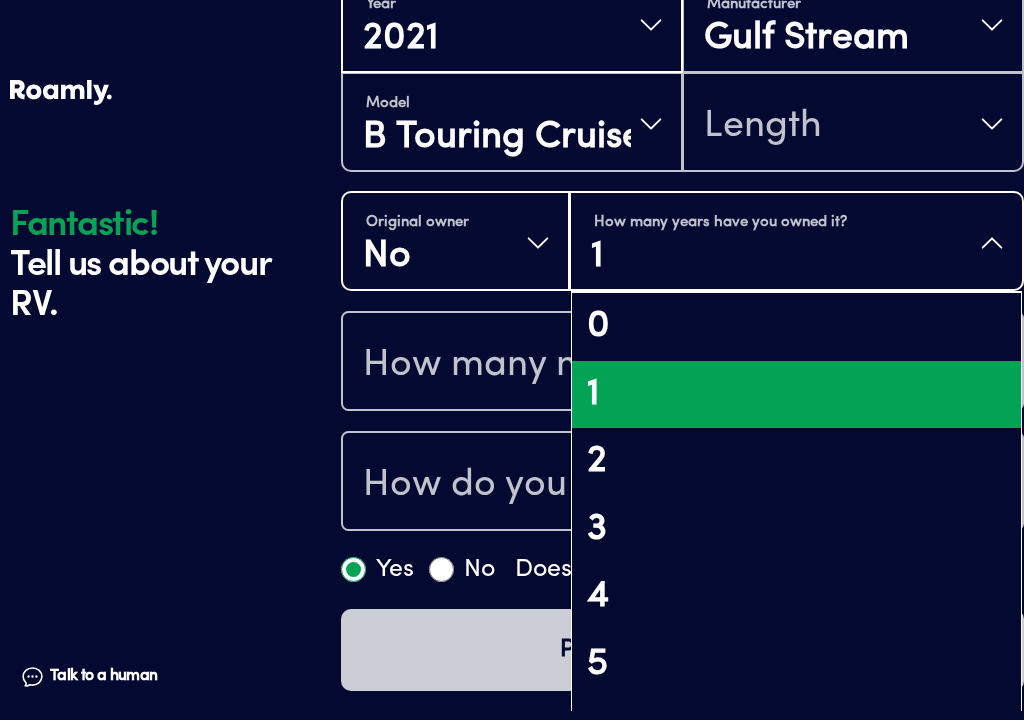 scroll, scrollTop: 590, scrollLeft: 0, axis: vertical 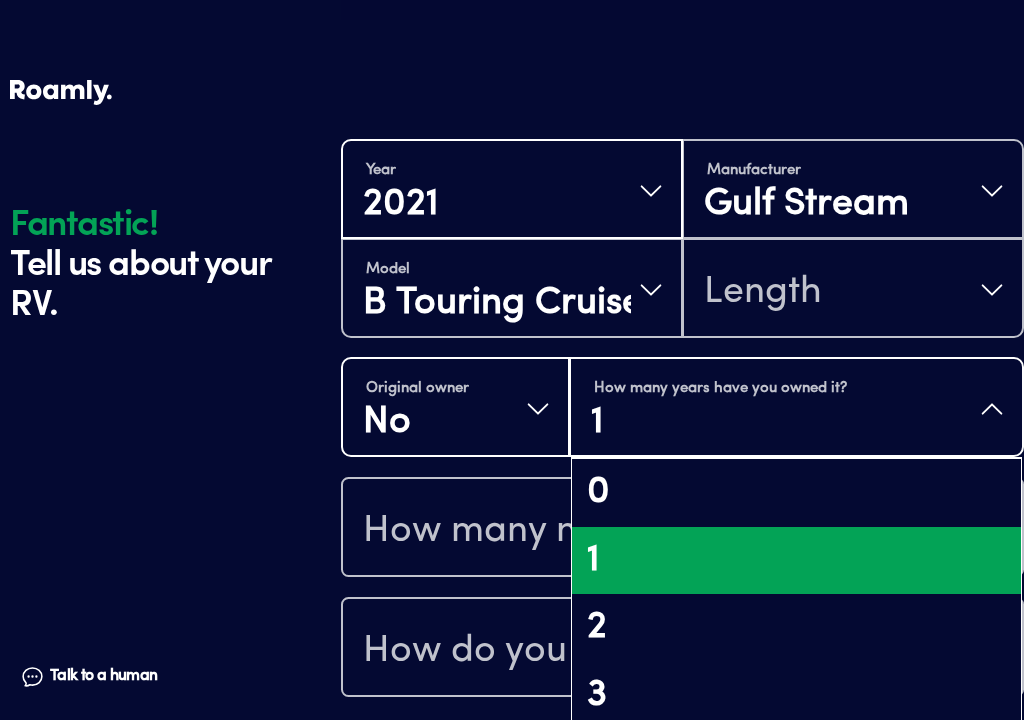 click on "Talk to a human Chat" at bounding box center [147, 578] 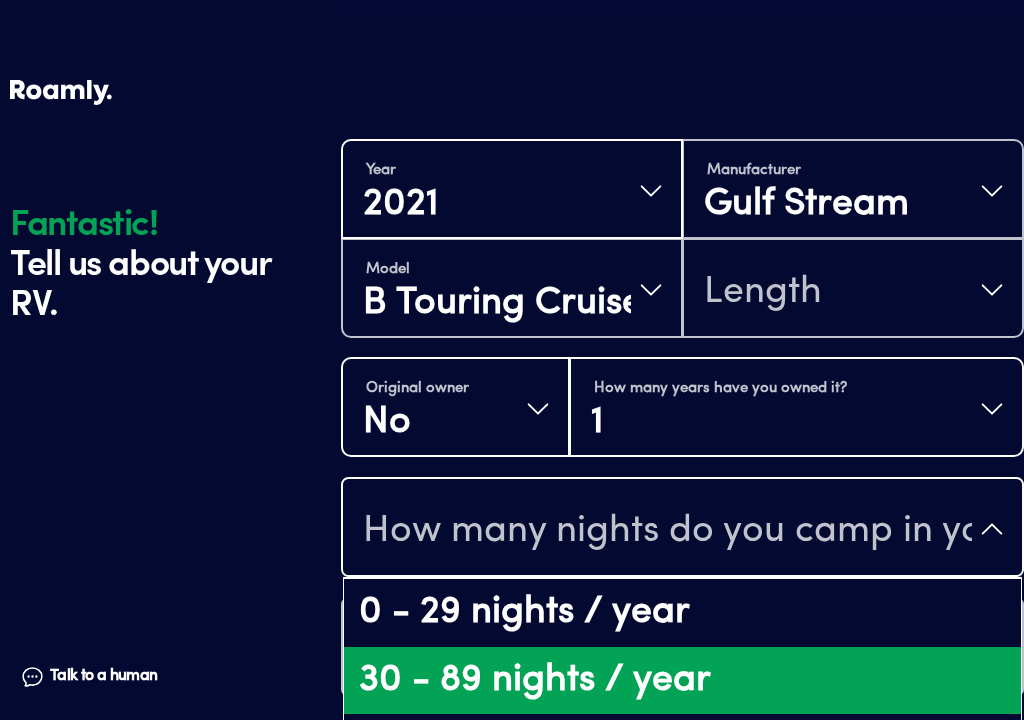 click on "30 - 89 nights / year" at bounding box center [682, 681] 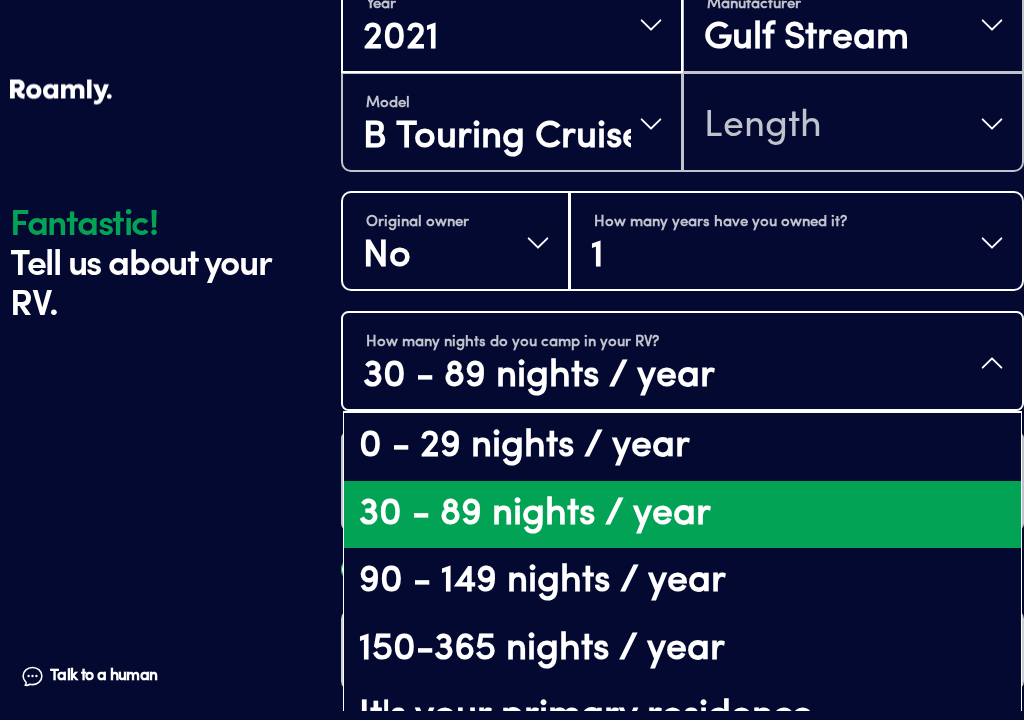 scroll, scrollTop: 756, scrollLeft: 0, axis: vertical 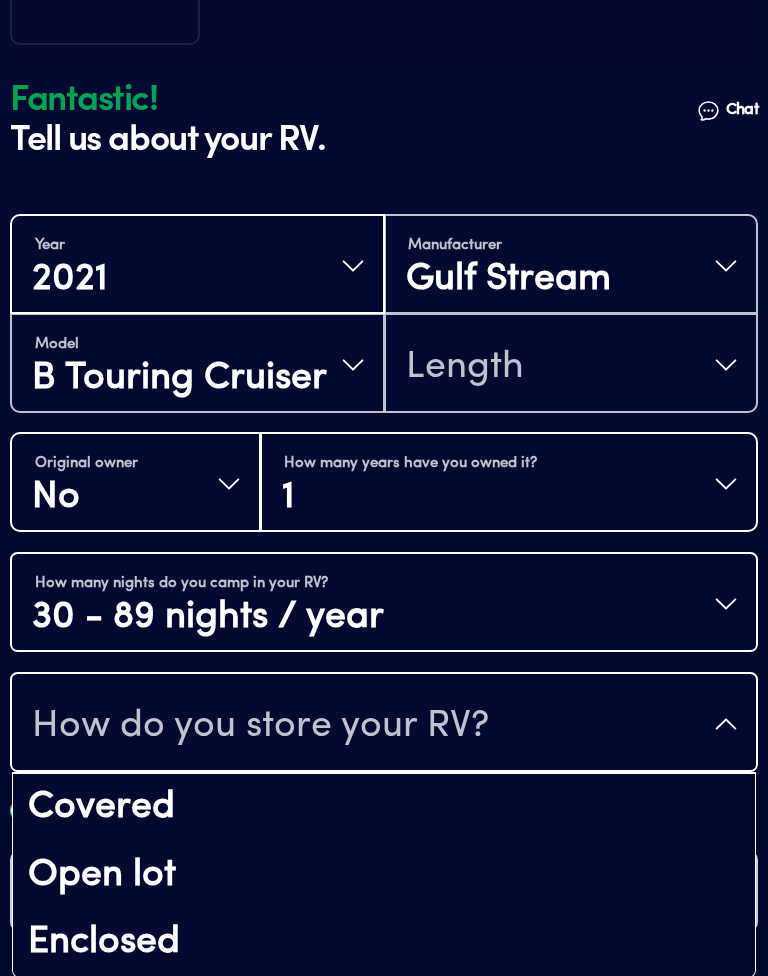 click on "Open lot" at bounding box center (384, 876) 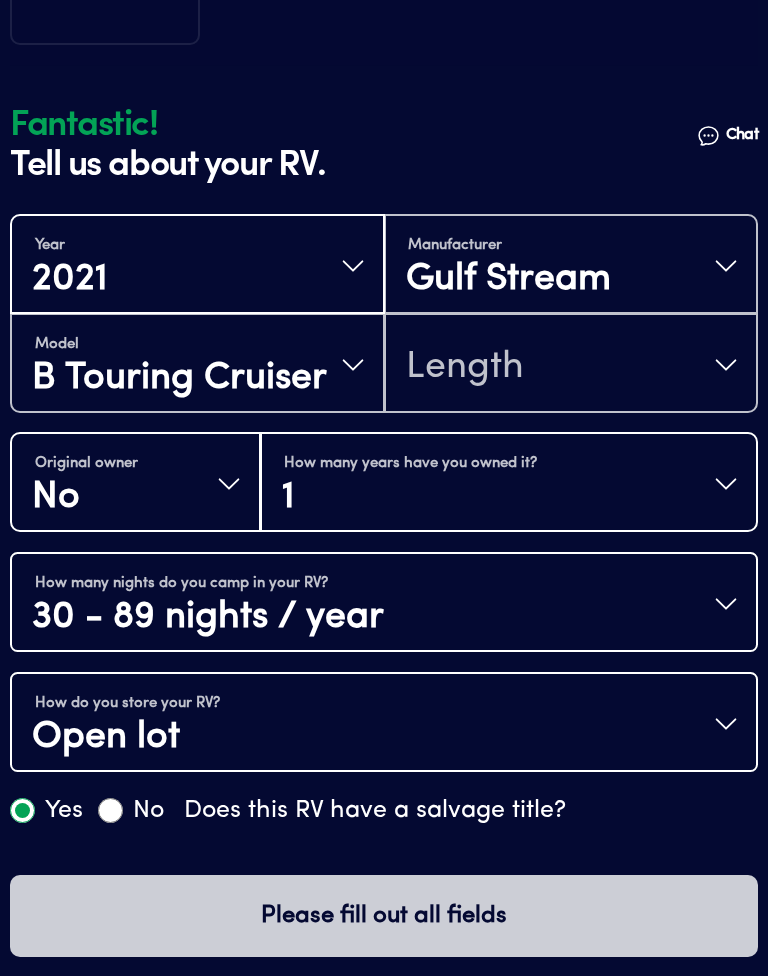 scroll, scrollTop: 510, scrollLeft: 0, axis: vertical 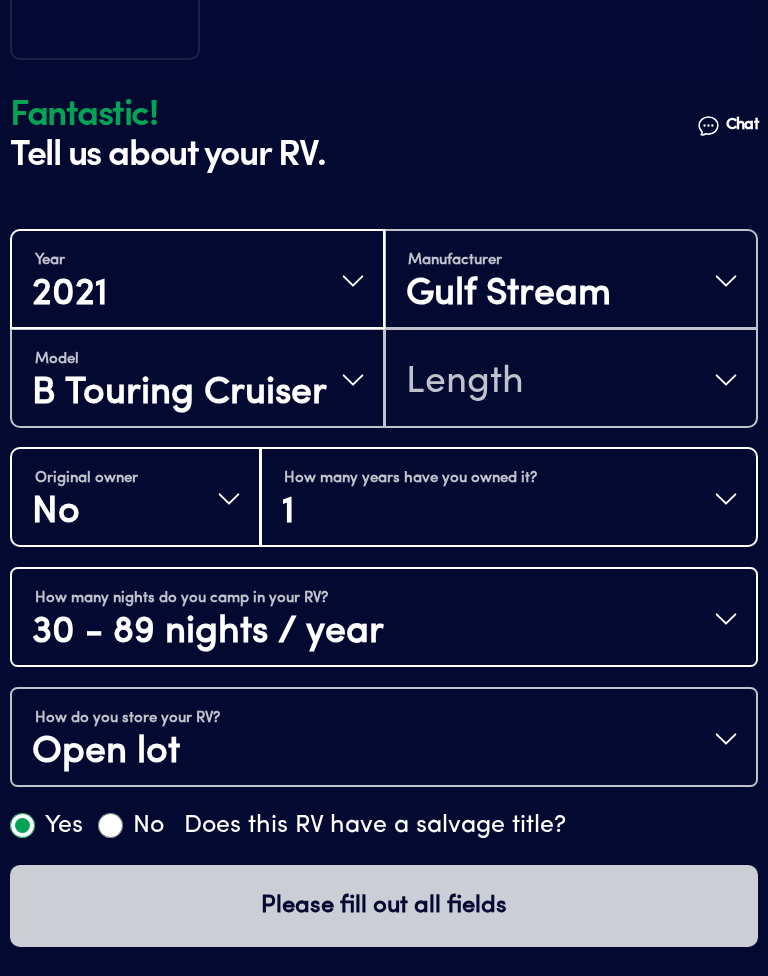 click on "Fantastic! Tell us about your RV. Talk to a human Chat" at bounding box center (384, 125) 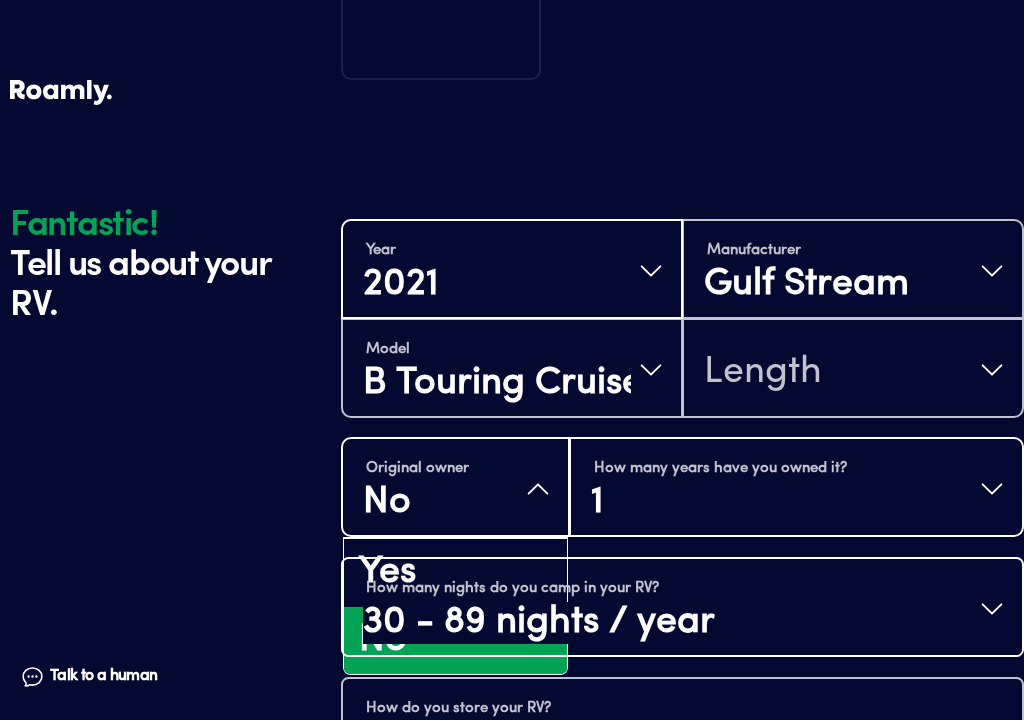 scroll, scrollTop: 756, scrollLeft: 0, axis: vertical 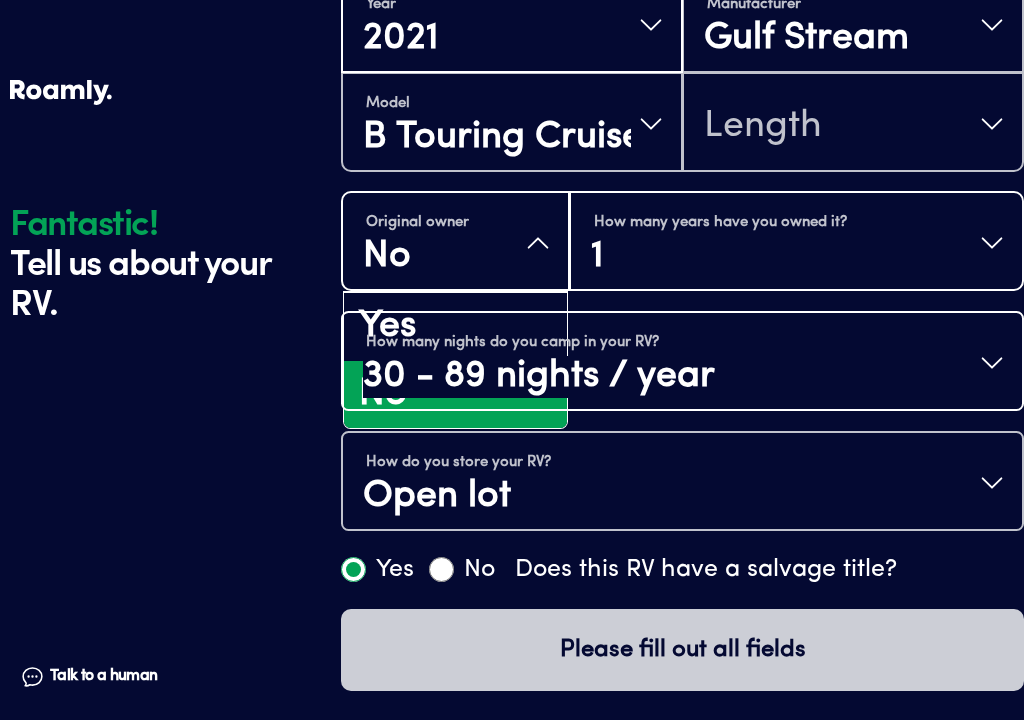 click on "How many nights do you camp in your RV? 30 - 89 nights / year" at bounding box center (682, 363) 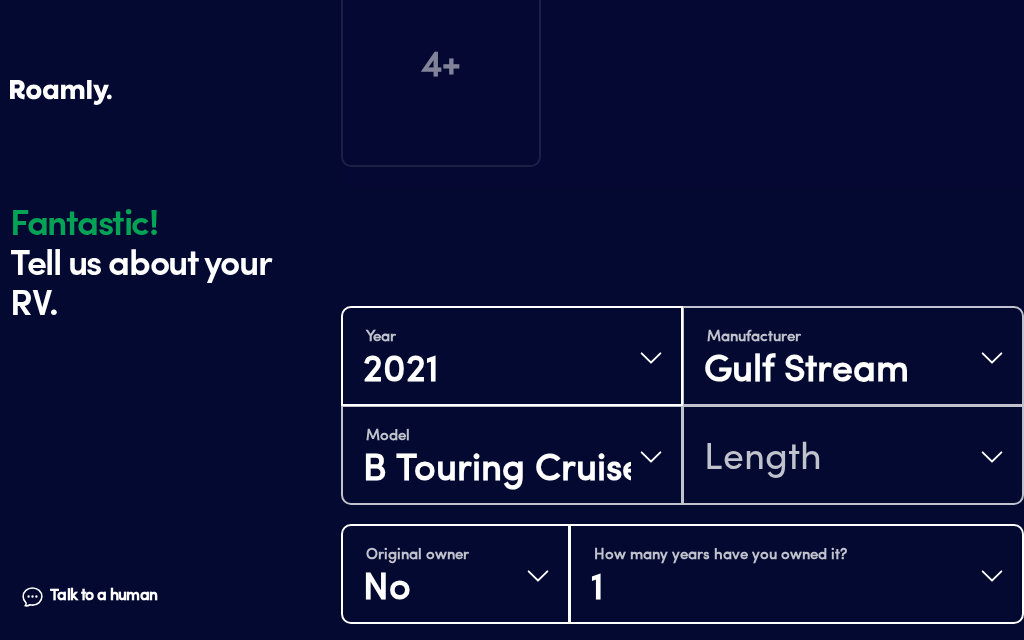scroll, scrollTop: 756, scrollLeft: 0, axis: vertical 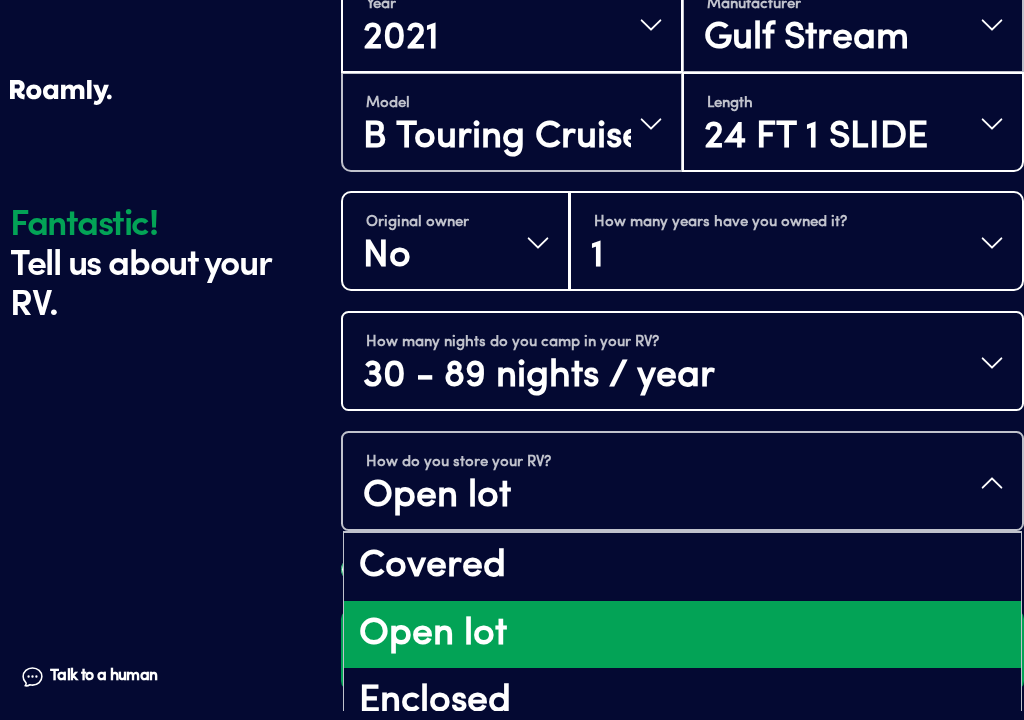 click on "Year [DATE] Manufacturer Gulf Stream Model B Touring Cruiser Length 24 FT 1 SLIDE Original owner No How many years have you owned it? 1 How many nights do you camp in your RV? 30 - 89 nights / year How do you store your RV? Open lot Covered Open lot Enclosed Yes No Does this RV have a salvage title?" at bounding box center (682, 281) 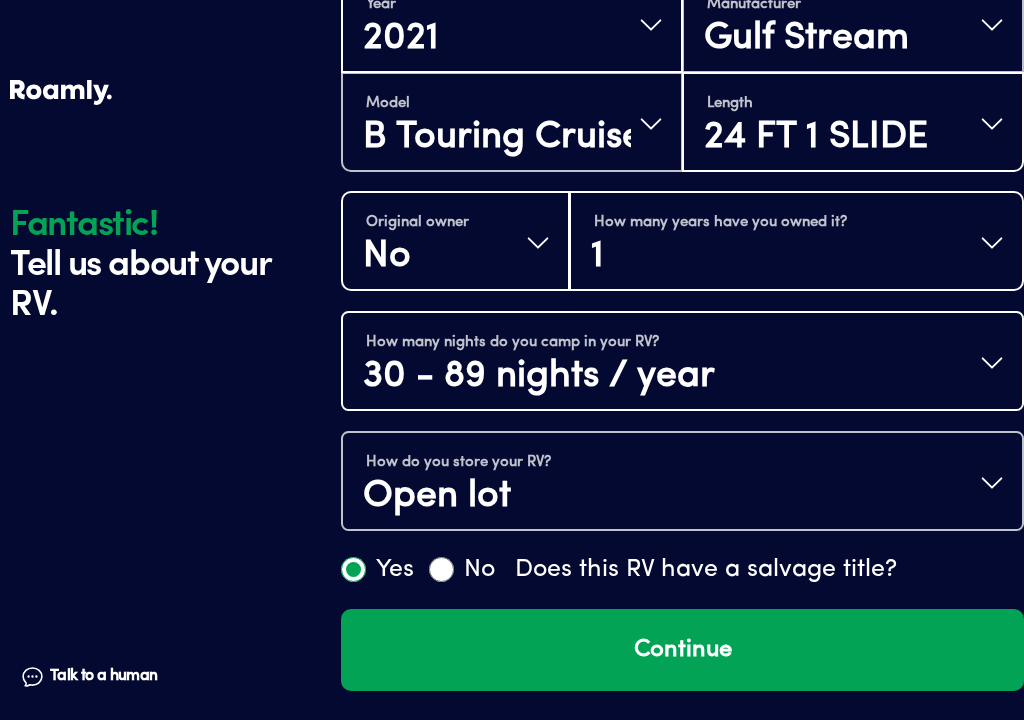 click on "Continue" at bounding box center (682, 650) 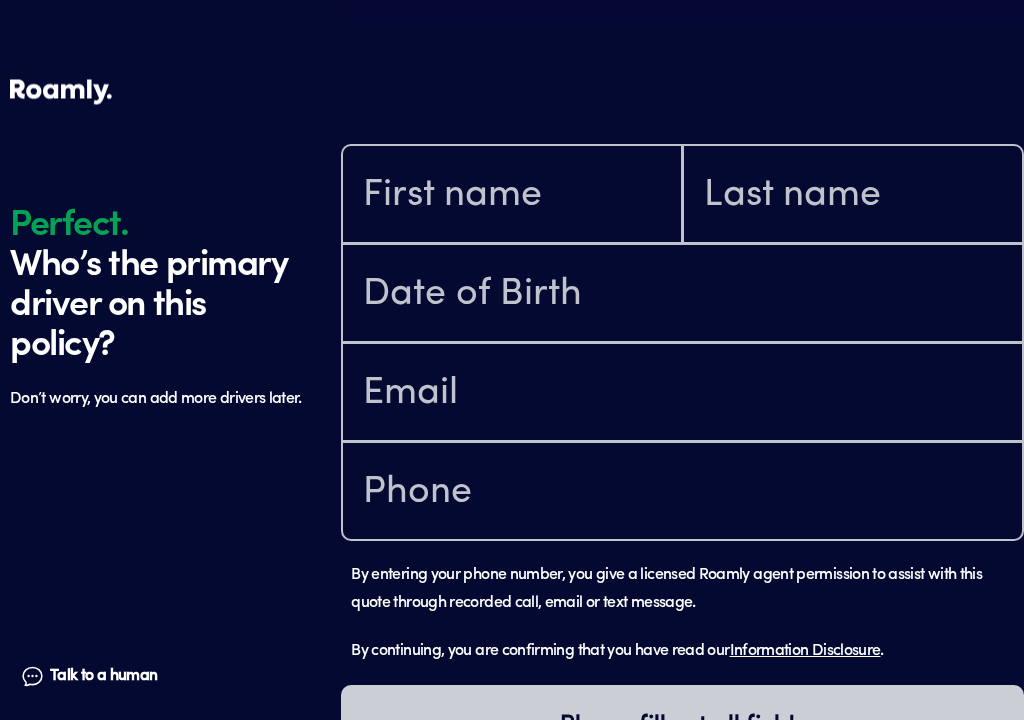 scroll, scrollTop: 1384, scrollLeft: 0, axis: vertical 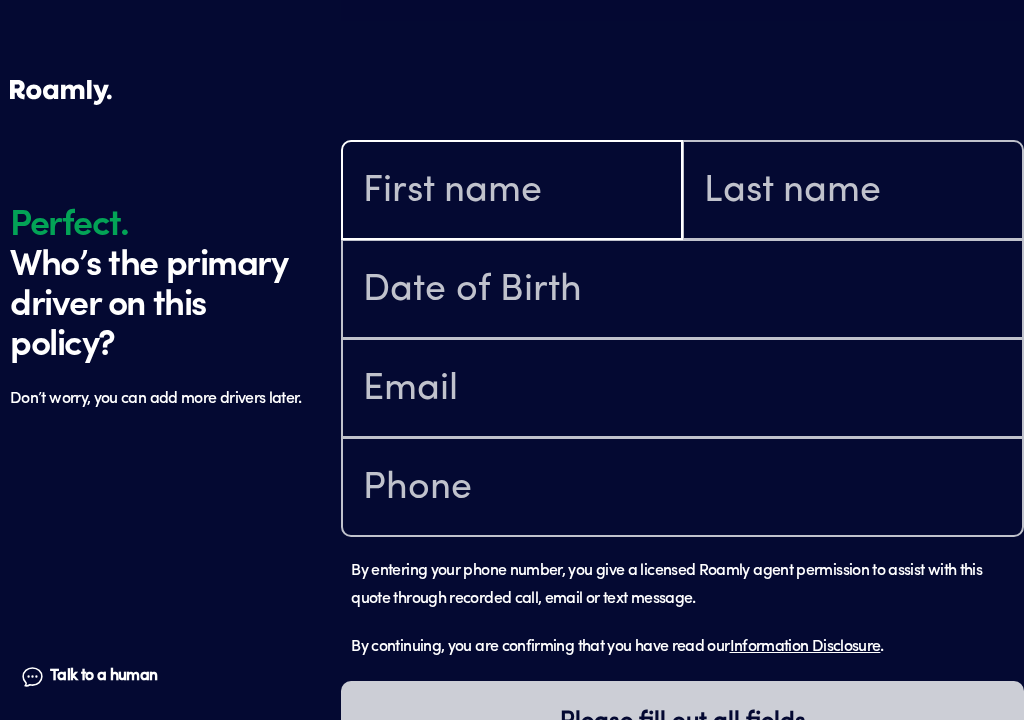 click at bounding box center [512, 192] 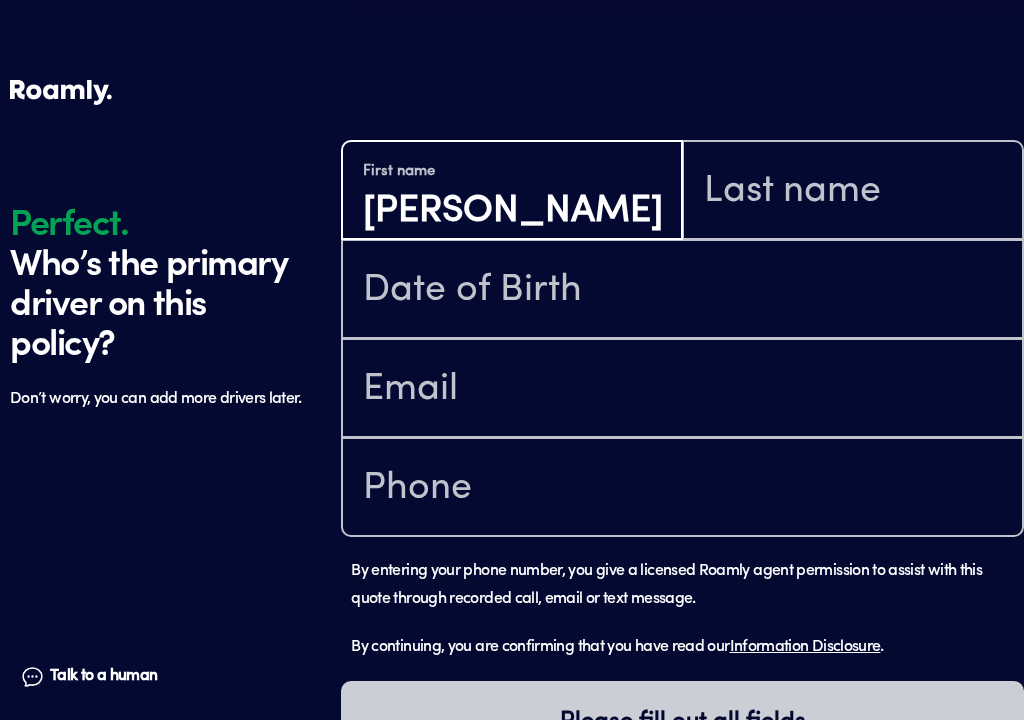 type on "[PERSON_NAME]" 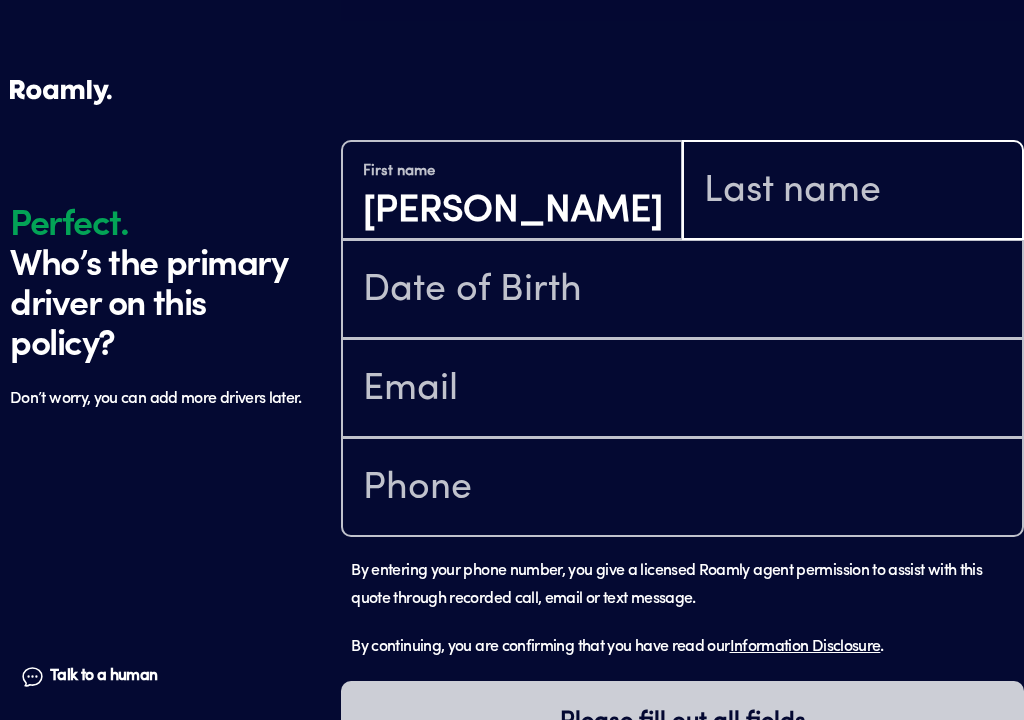 click at bounding box center [853, 192] 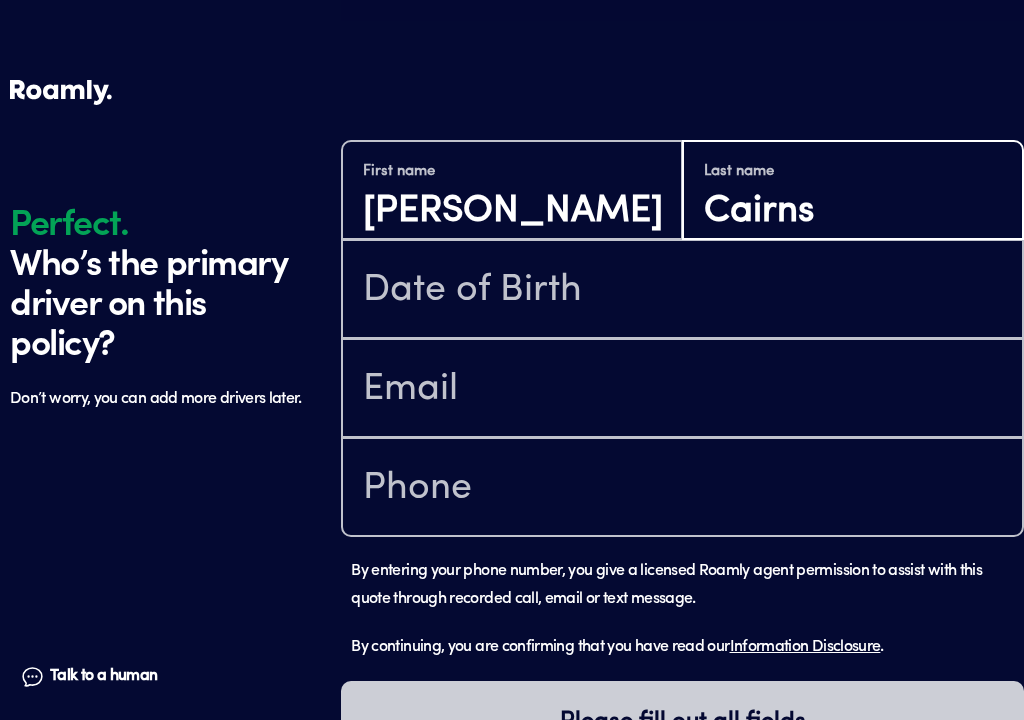 type on "Cairns" 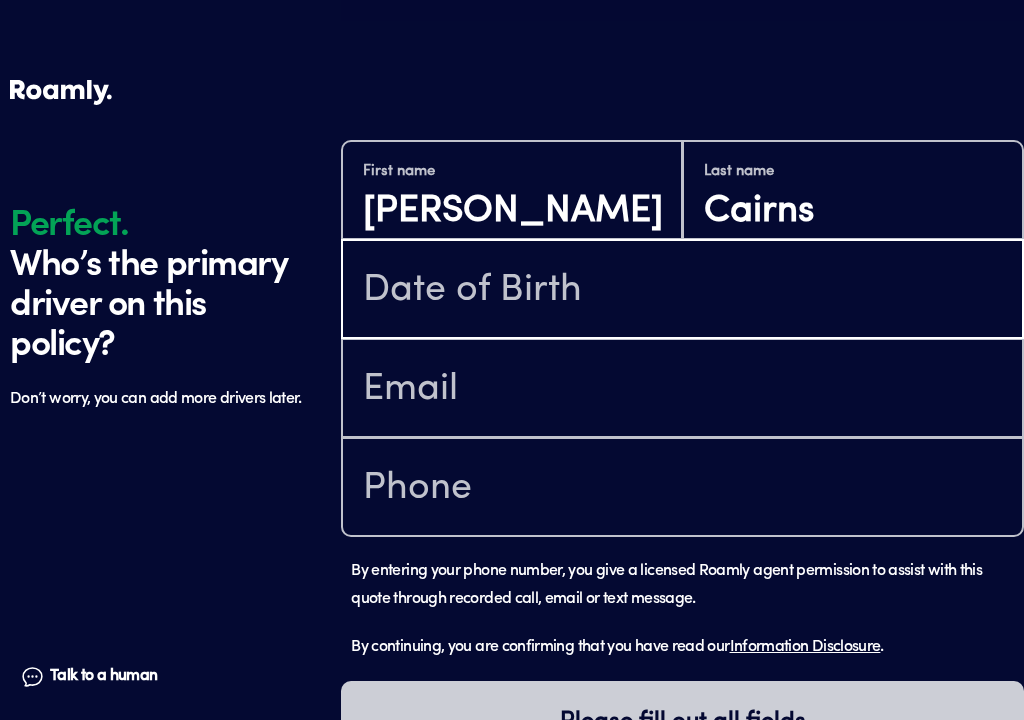 click at bounding box center [682, 291] 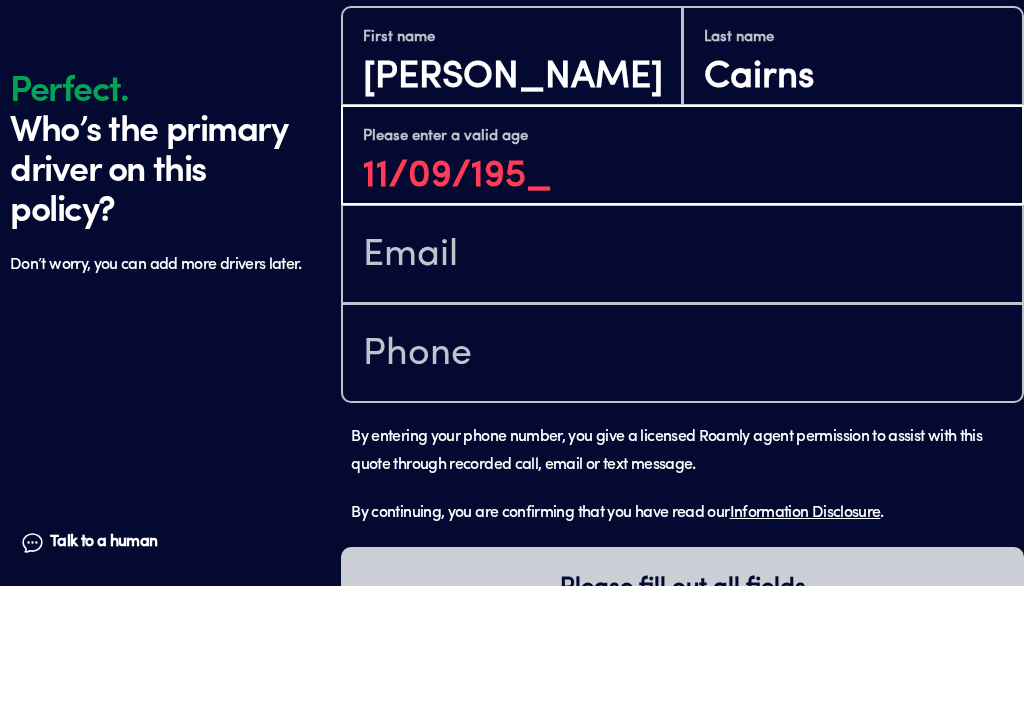 type on "[DATE]" 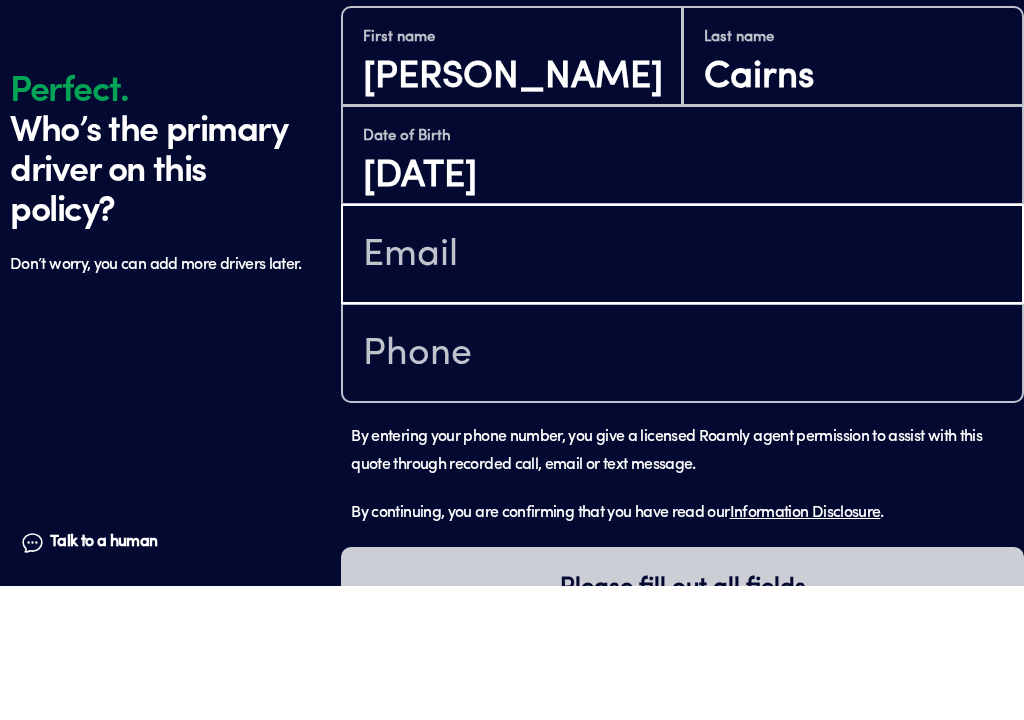 click at bounding box center [682, 390] 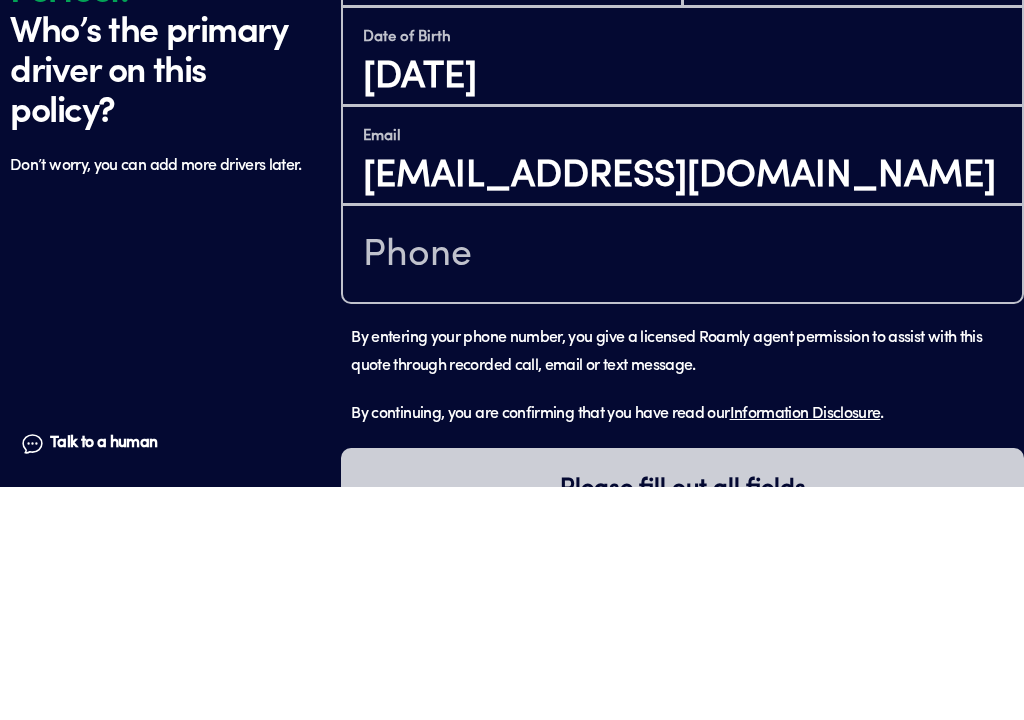scroll, scrollTop: 1456, scrollLeft: 0, axis: vertical 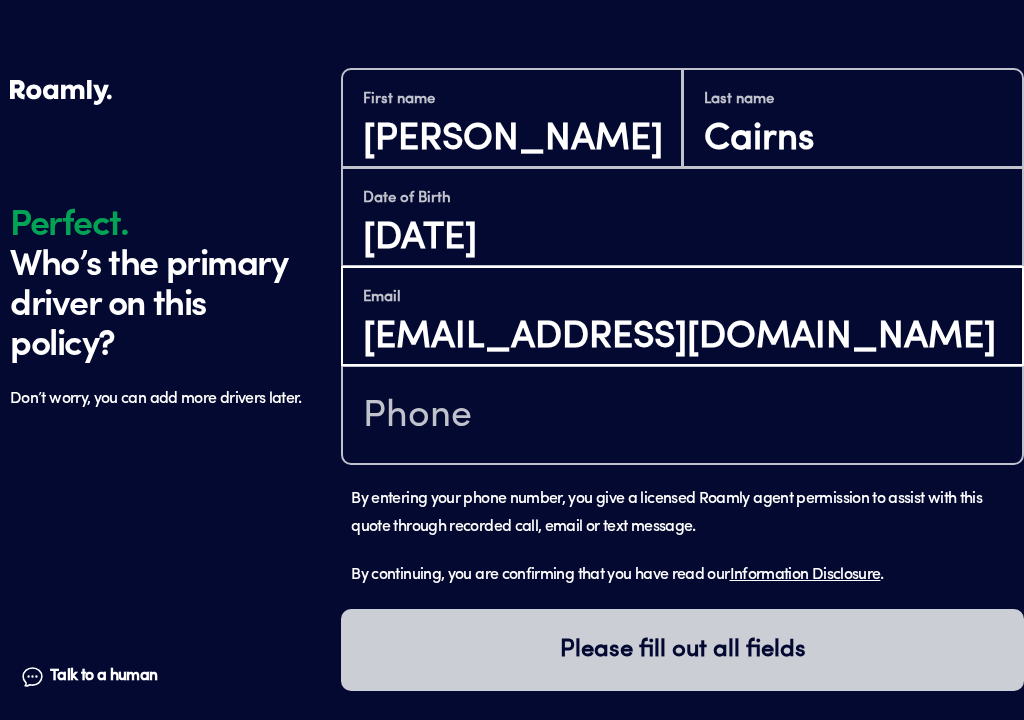 type on "[EMAIL_ADDRESS][DOMAIN_NAME]" 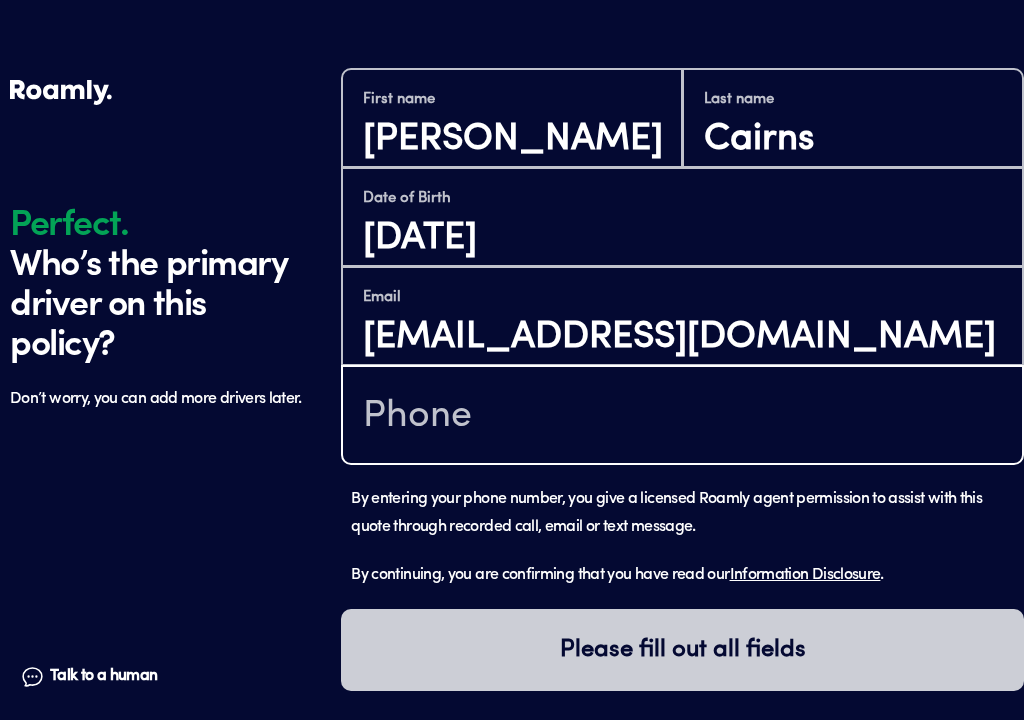 click at bounding box center [682, 417] 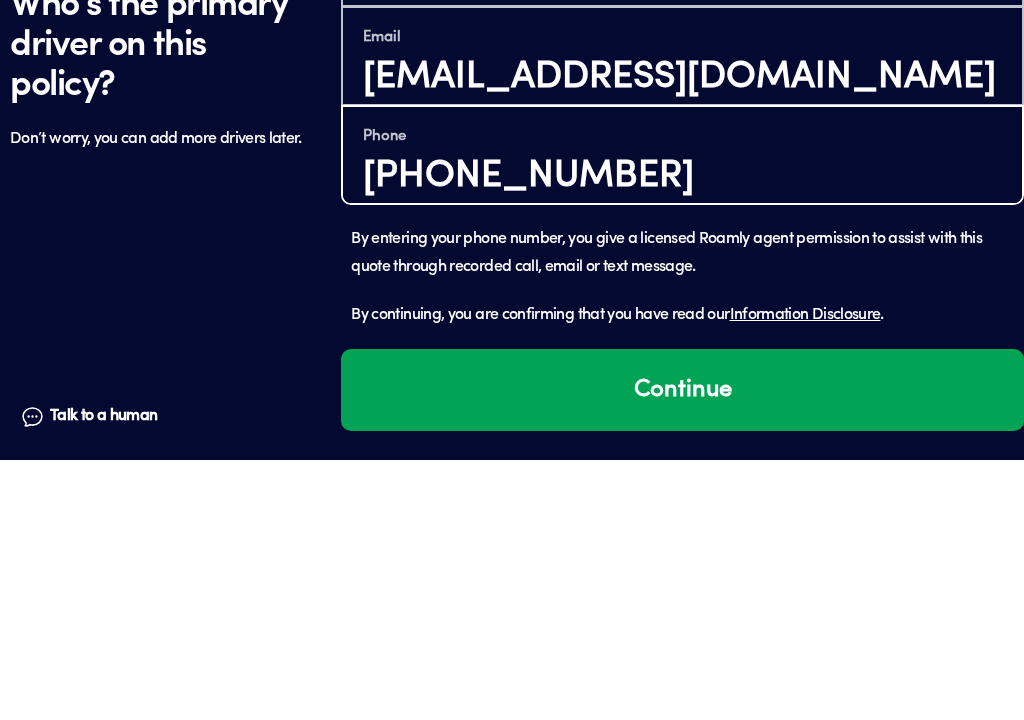 click on "[PHONE_NUMBER]" at bounding box center (682, 436) 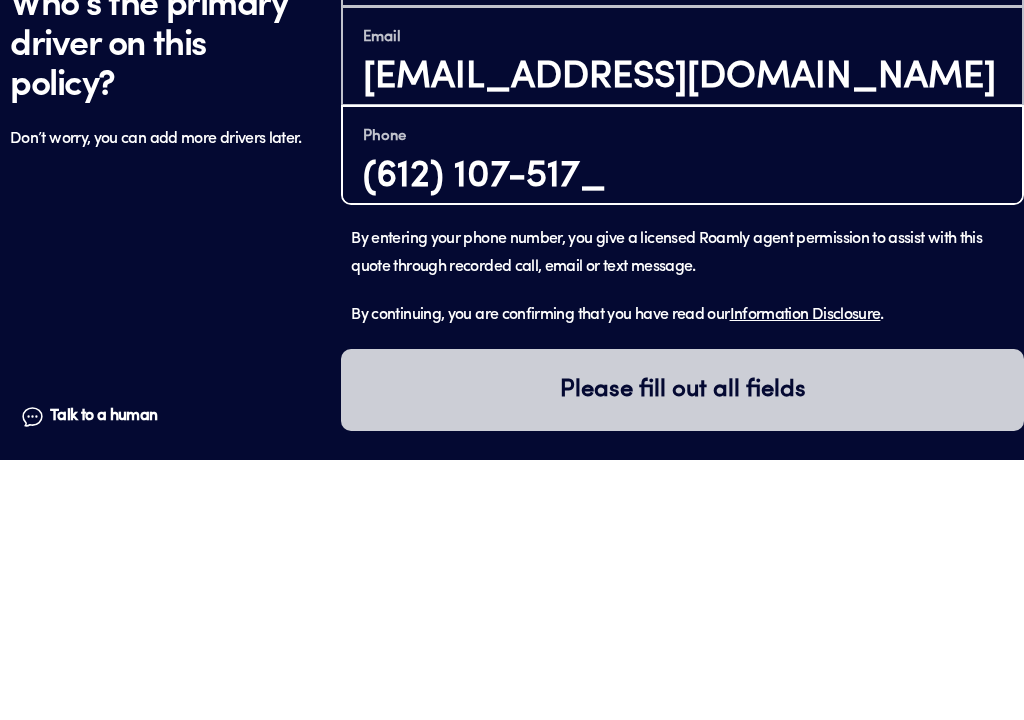 type on "[PHONE_NUMBER]" 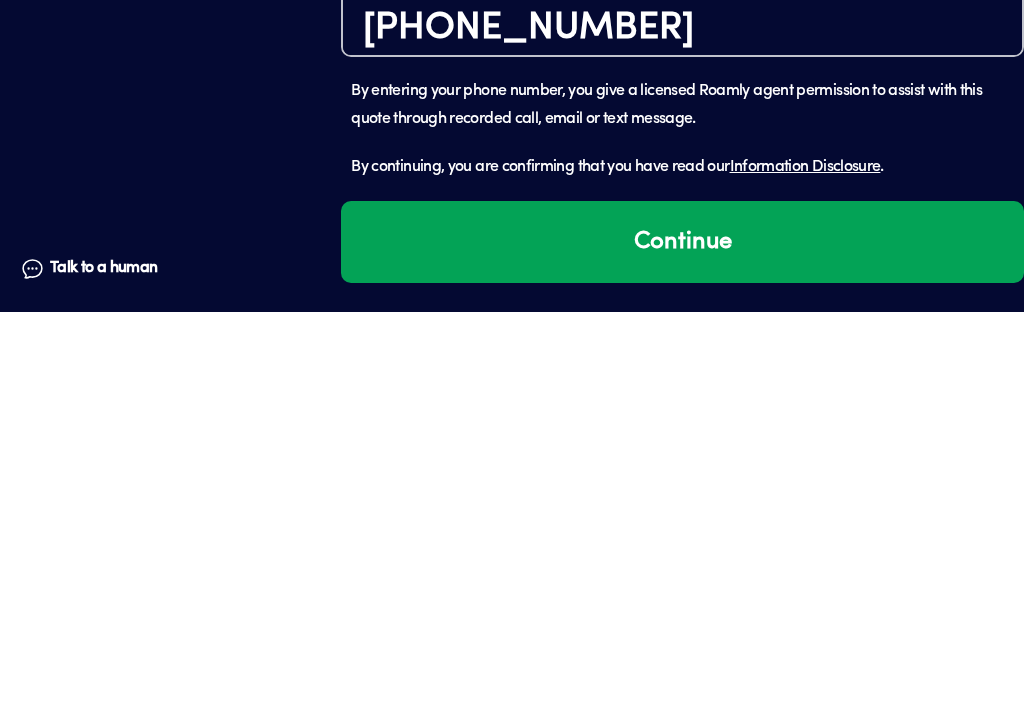 click on "Continue" at bounding box center [682, 650] 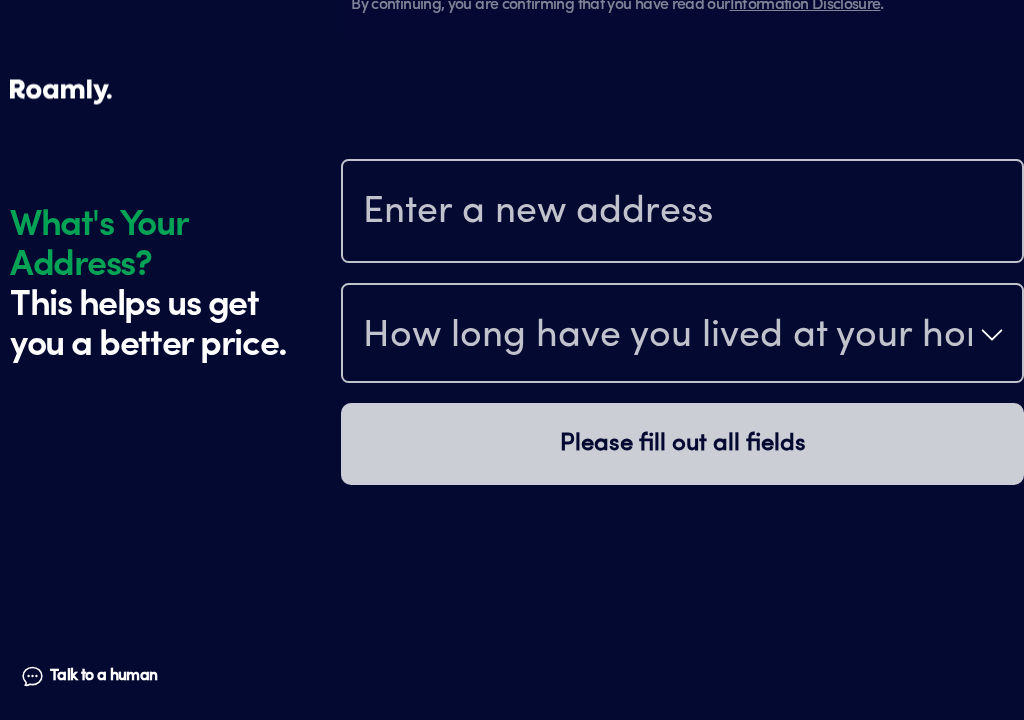 scroll, scrollTop: 2070, scrollLeft: 0, axis: vertical 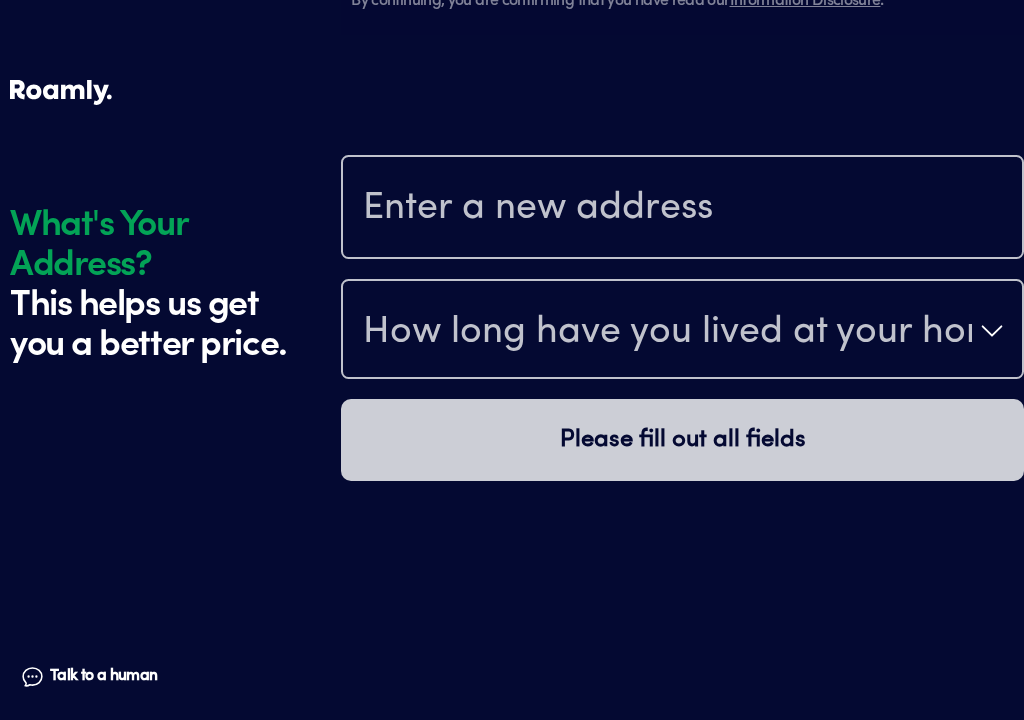 click at bounding box center [682, 209] 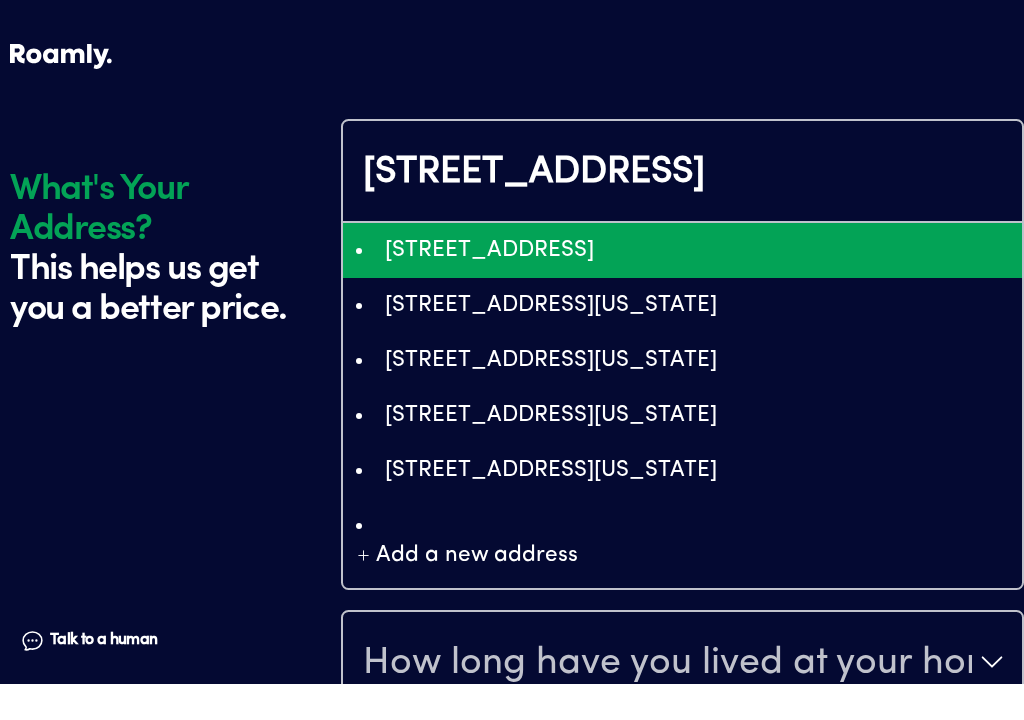 type on "EikxMDAxIFMgTWFpbiBTdCBzdGUgNDksIEthbGlzcGVsbCwgTVQsIFVTQSIiGiAKFgoUChIJP_Ha18JQZlMR5ZDMptyeQ5cSBnN0ZSA0OQ" 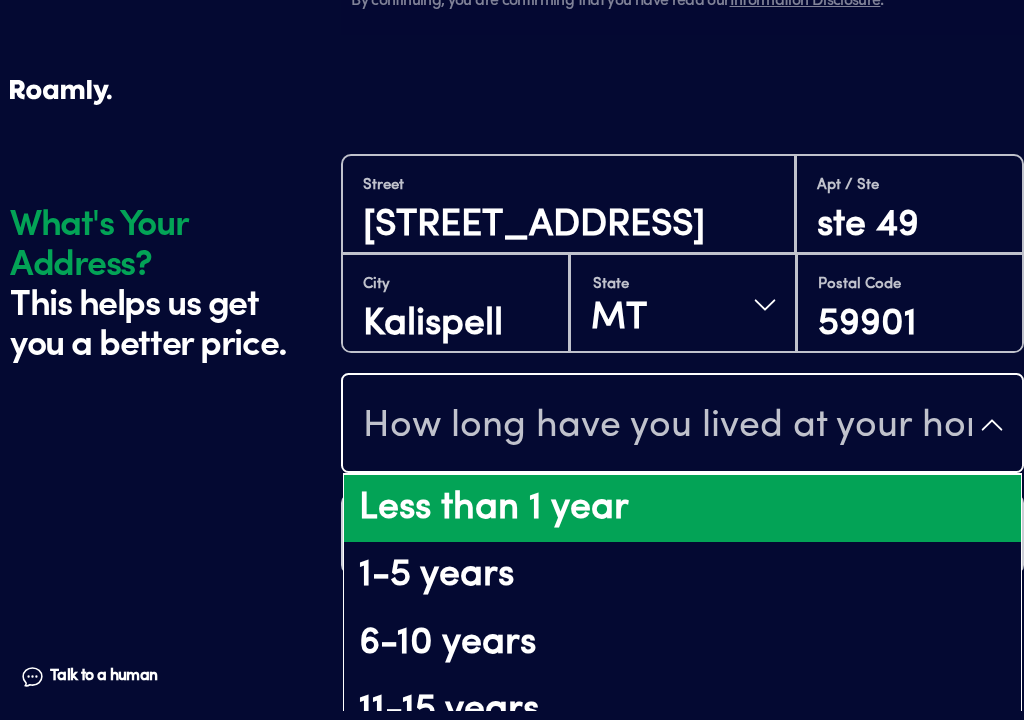 click on "Less than 1 year" at bounding box center (682, 509) 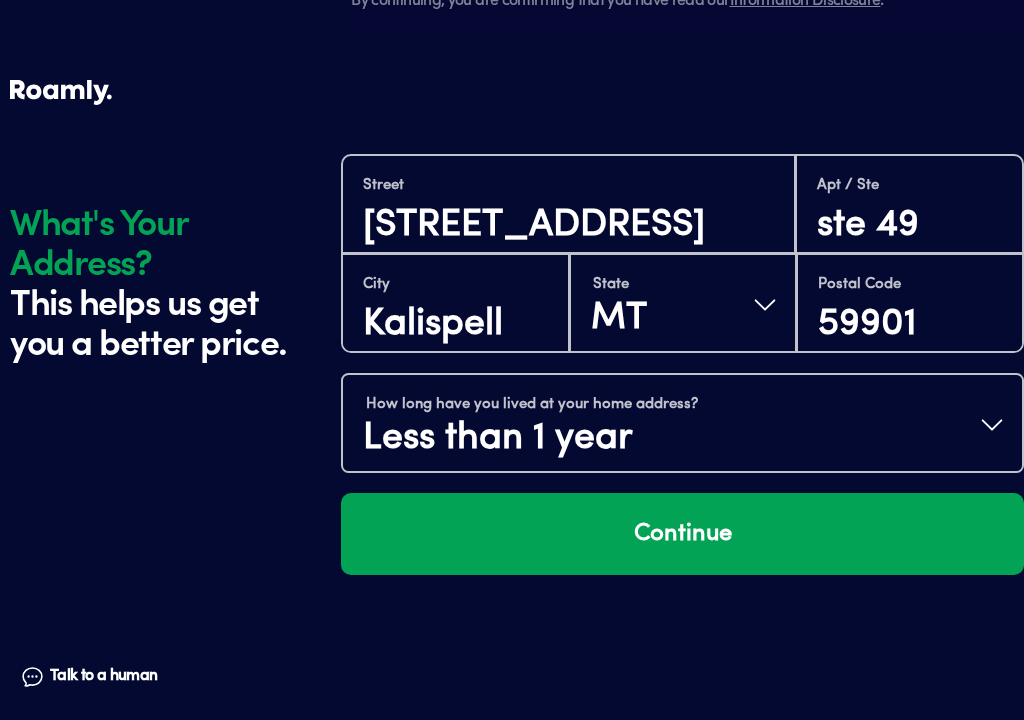 click on "Continue" at bounding box center (682, 534) 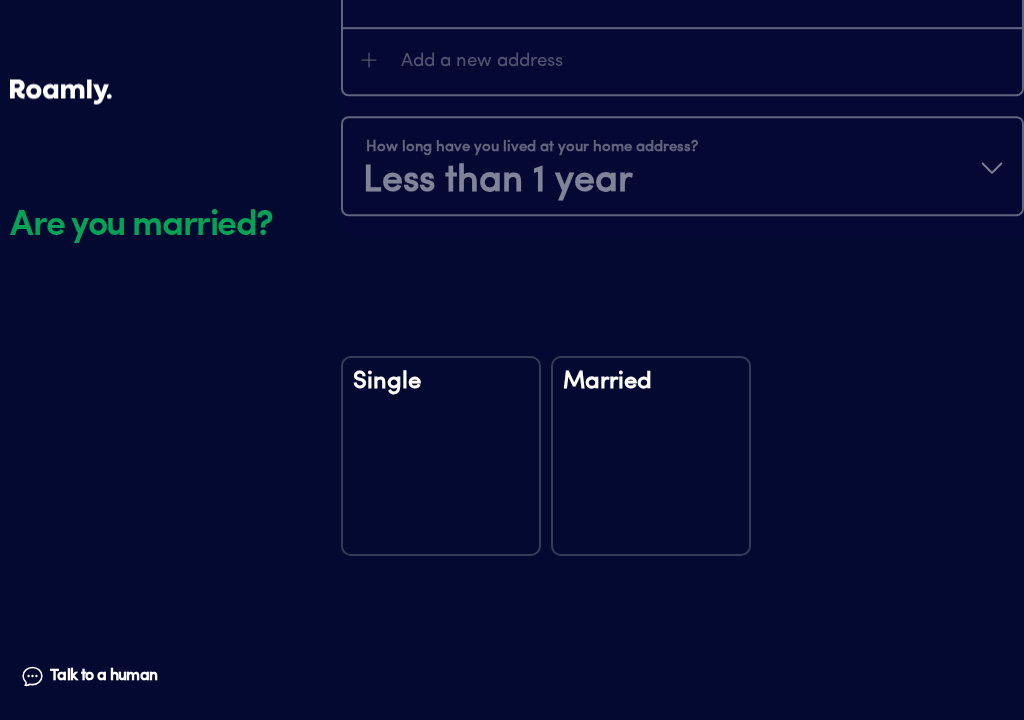 scroll, scrollTop: 2541, scrollLeft: 0, axis: vertical 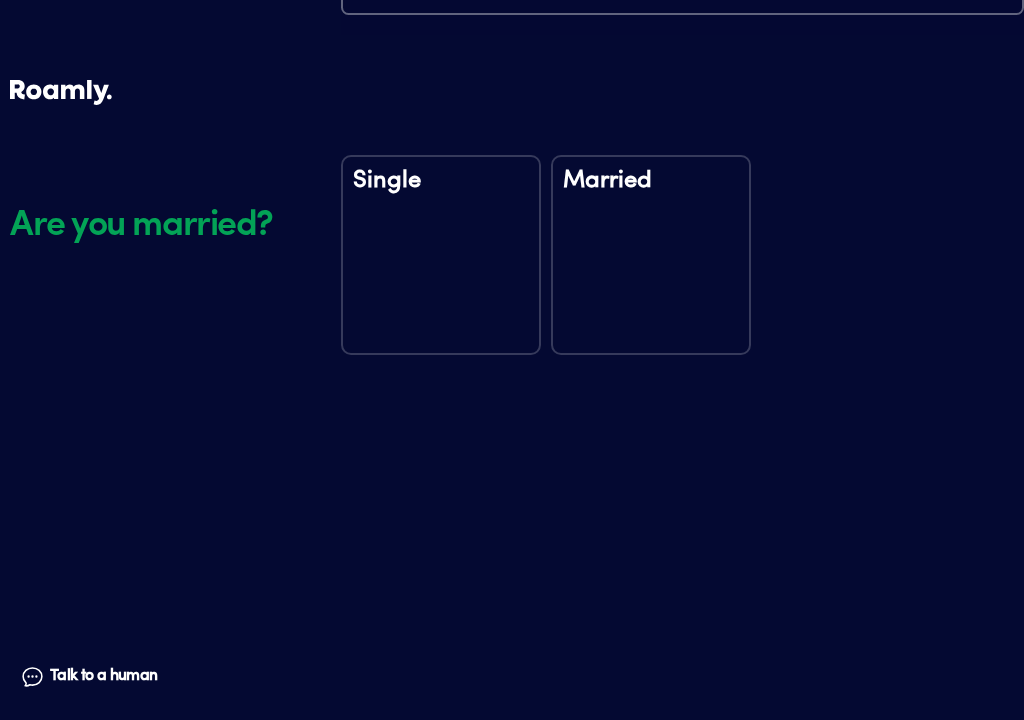 click on "Married" at bounding box center (651, 199) 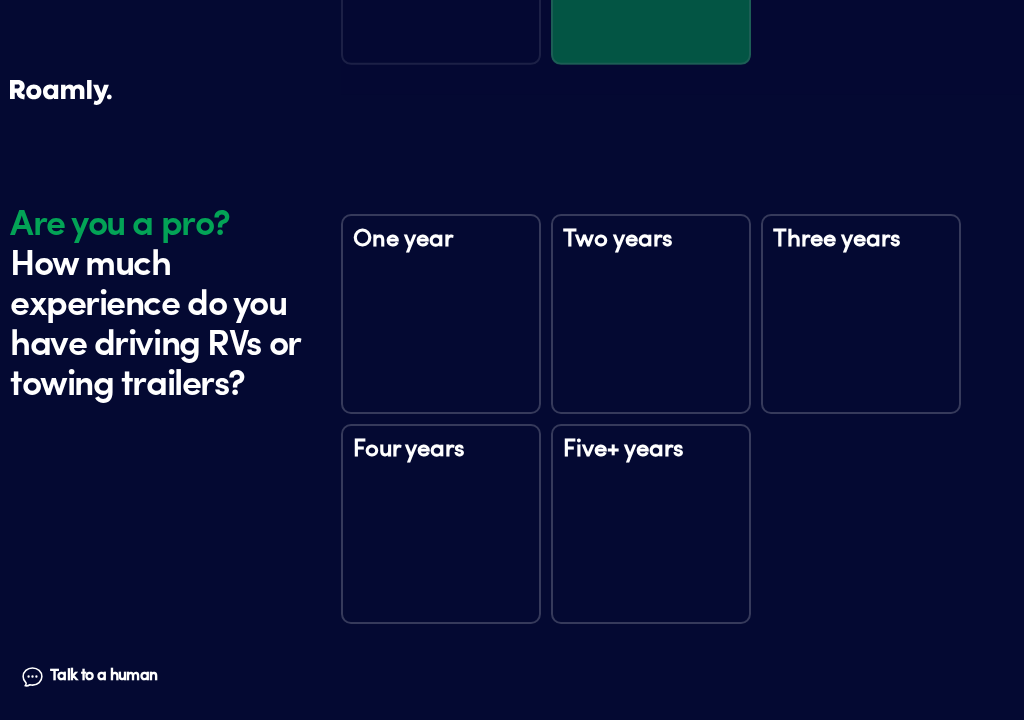 scroll, scrollTop: 2931, scrollLeft: 0, axis: vertical 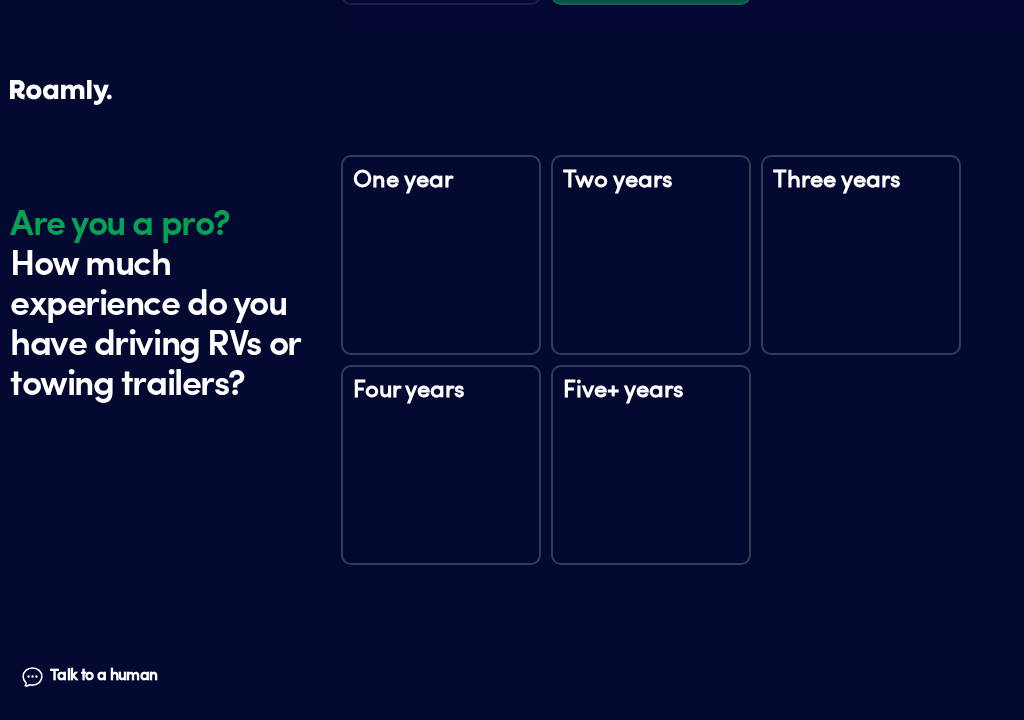 click on "Five+ years" at bounding box center [651, 465] 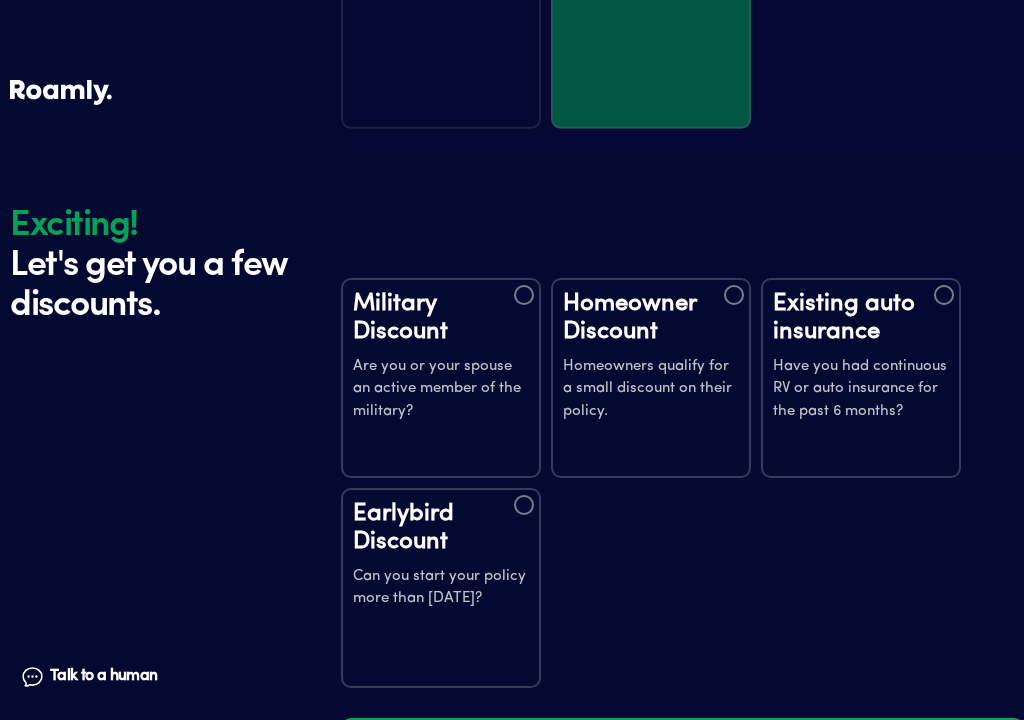scroll, scrollTop: 3530, scrollLeft: 0, axis: vertical 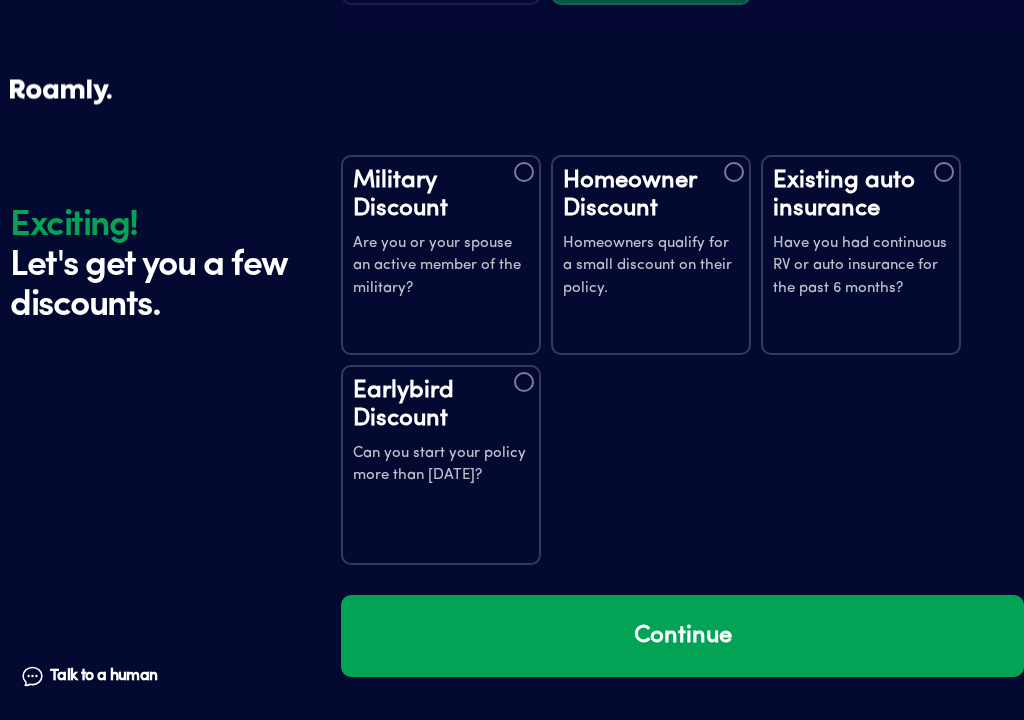click on "Homeowner Discount" at bounding box center (651, 196) 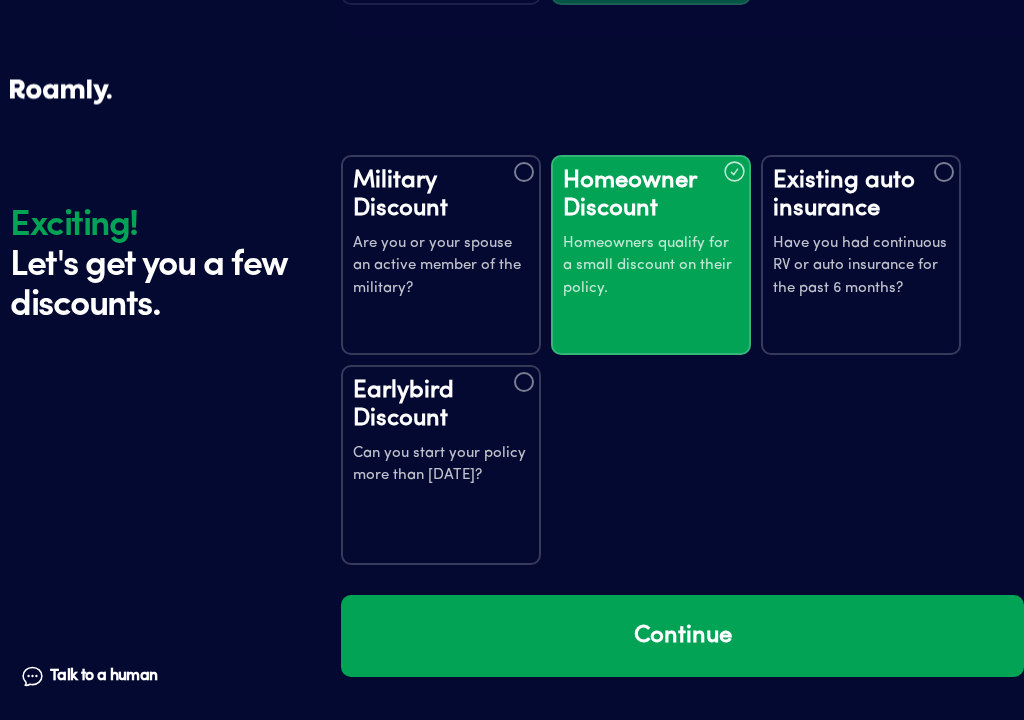 scroll, scrollTop: 3531, scrollLeft: 0, axis: vertical 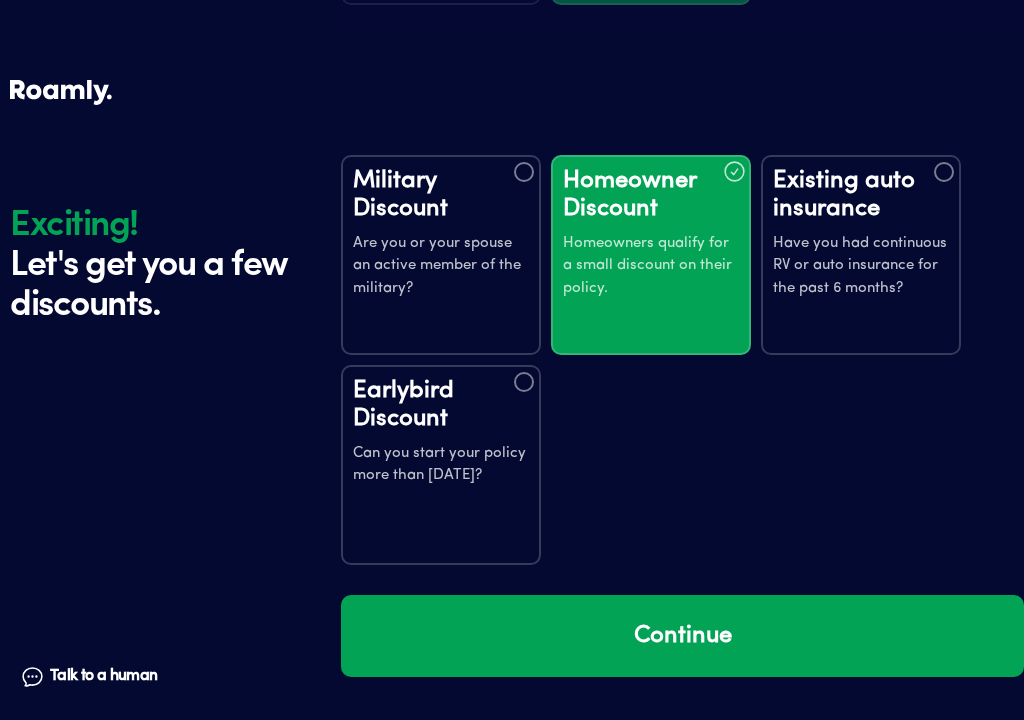 click at bounding box center (944, 172) 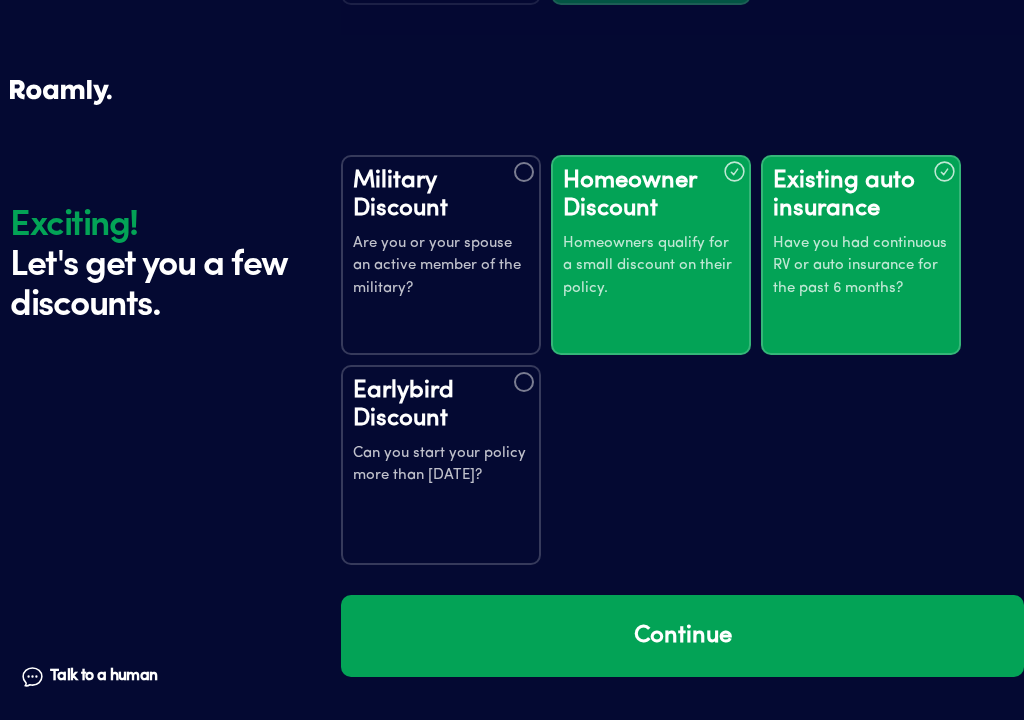 click on "Continue" at bounding box center (682, 636) 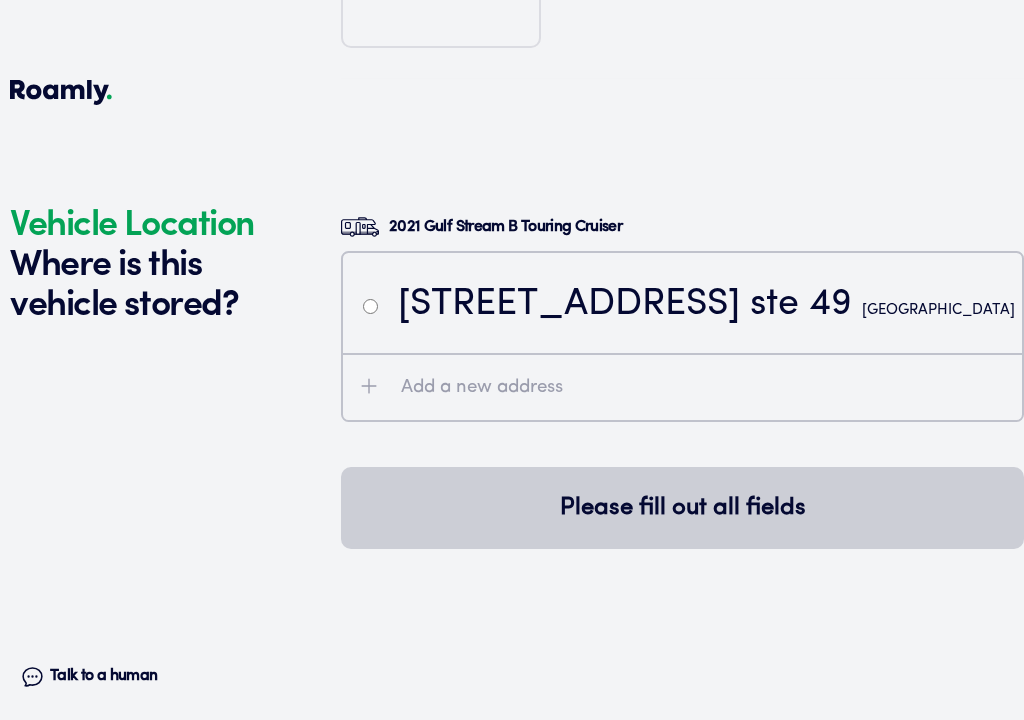scroll, scrollTop: 4131, scrollLeft: 0, axis: vertical 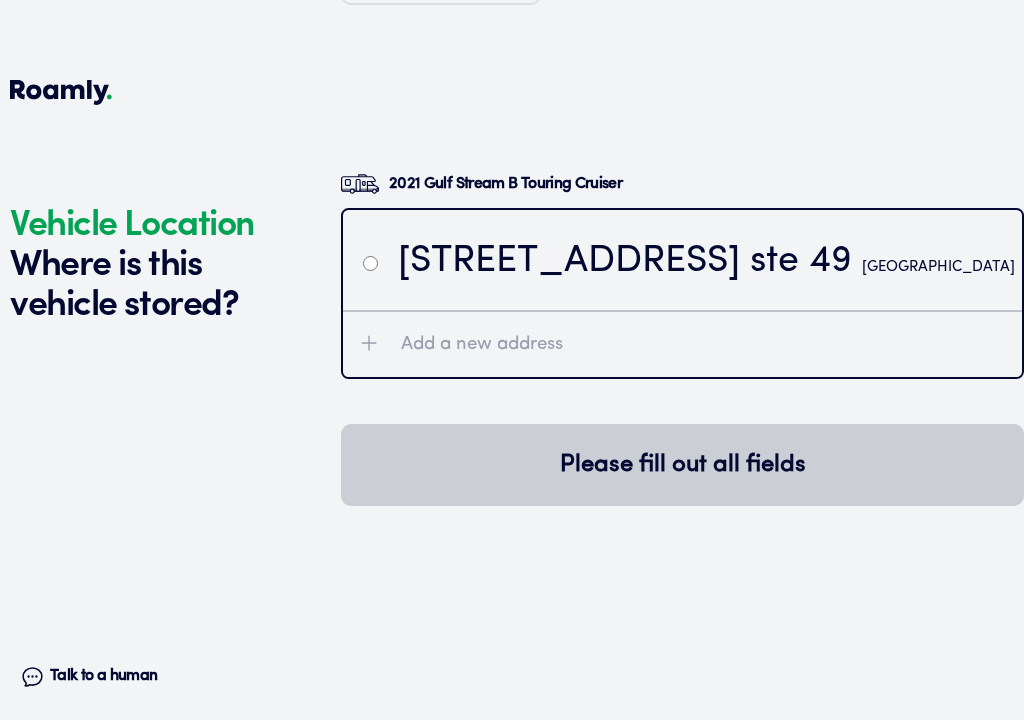 click on "Add a new address" at bounding box center (682, 343) 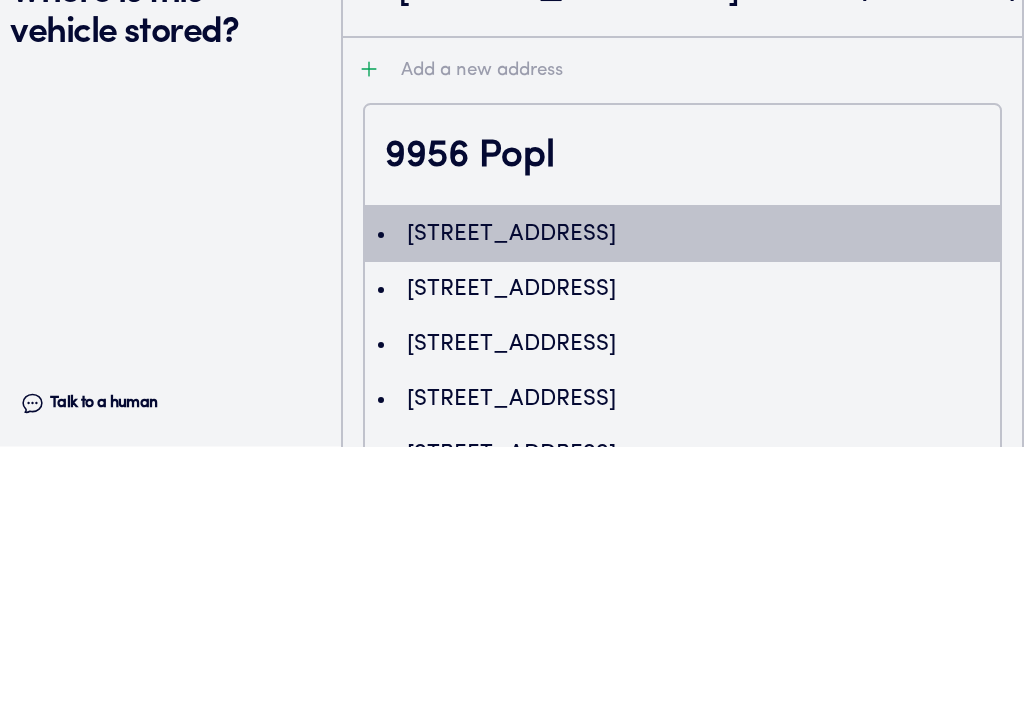 type on "ChIJsdT4sKmhZIgRAh1fsvUnIgg" 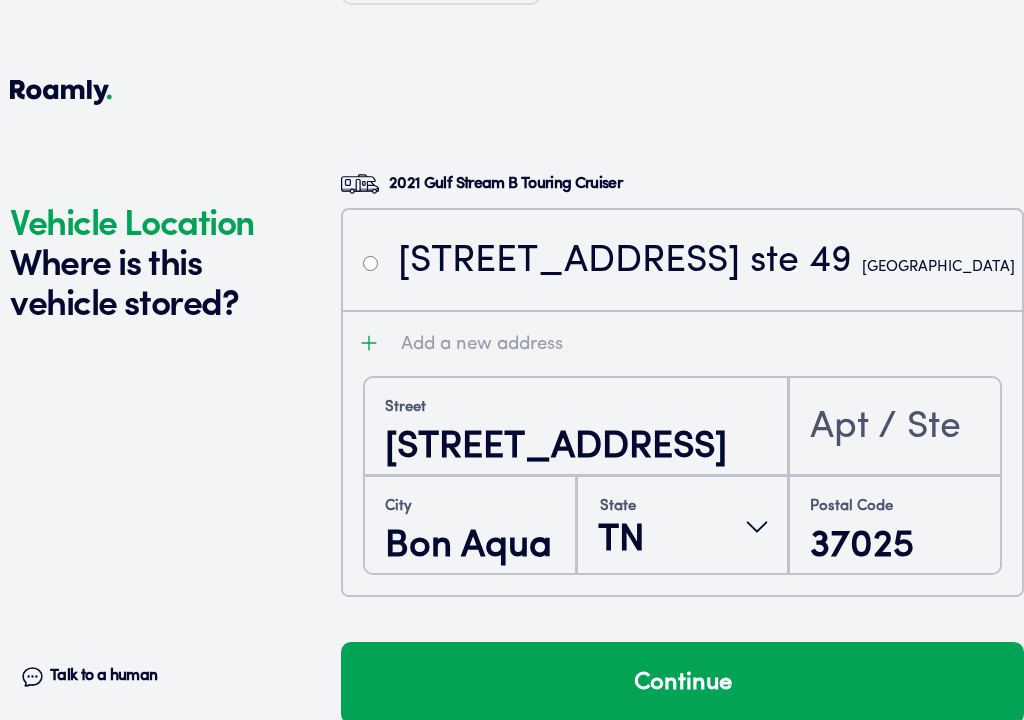 click on "Continue" at bounding box center (682, 683) 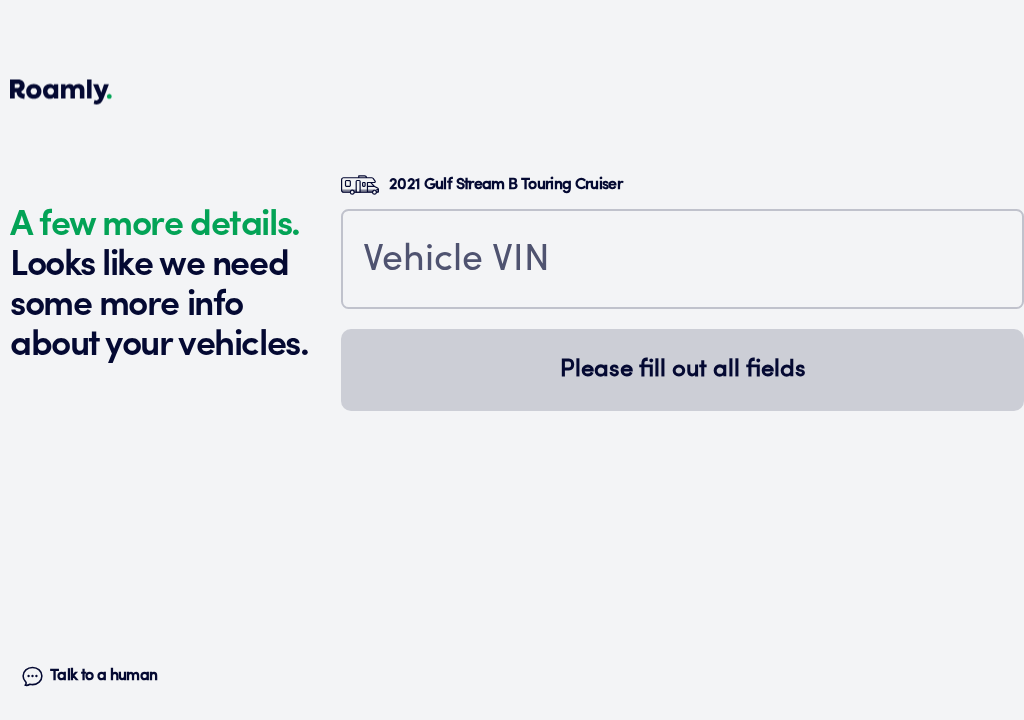scroll, scrollTop: 4769, scrollLeft: 0, axis: vertical 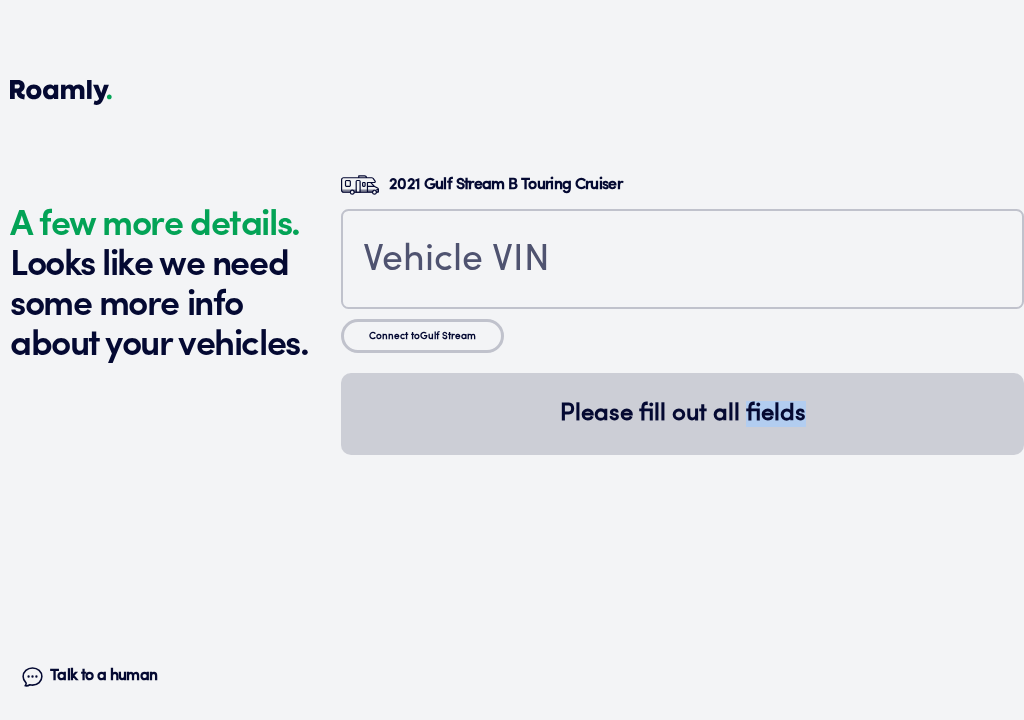 click on "A few more details. Looks like we need some more info about your vehicles. Talk to a human Chat 1 2 3 4+ Edit How many RVs or Trailers do you want to cover? Year [DATE] Manufacturer Gulf Stream Model B Touring Cruiser Length 24 FT 1 SLIDE Original owner No How many years have you owned it? 1 How many nights do you camp in your RV? 30 - 89 nights / year How do you store your RV? Open lot Yes No Does this RV have a salvage title? Edit Tell us about your RV. First name [PERSON_NAME] Last name Cairns Date of Birth [DEMOGRAPHIC_DATA] Email [EMAIL_ADDRESS][DOMAIN_NAME] Phone [PHONE_NUMBER] By entering your phone number, you give a licensed Roamly agent permission to assist with this quote through recorded call, email or text message. By continuing, you are confirming that you have read our  Information Disclosure . Edit Who’s the primary driver on this policy? [STREET_ADDRESS] Clear [STREET_ADDRESS] Add a new address How long have you lived at your home address? Less than 1 year" at bounding box center (512, -2024) 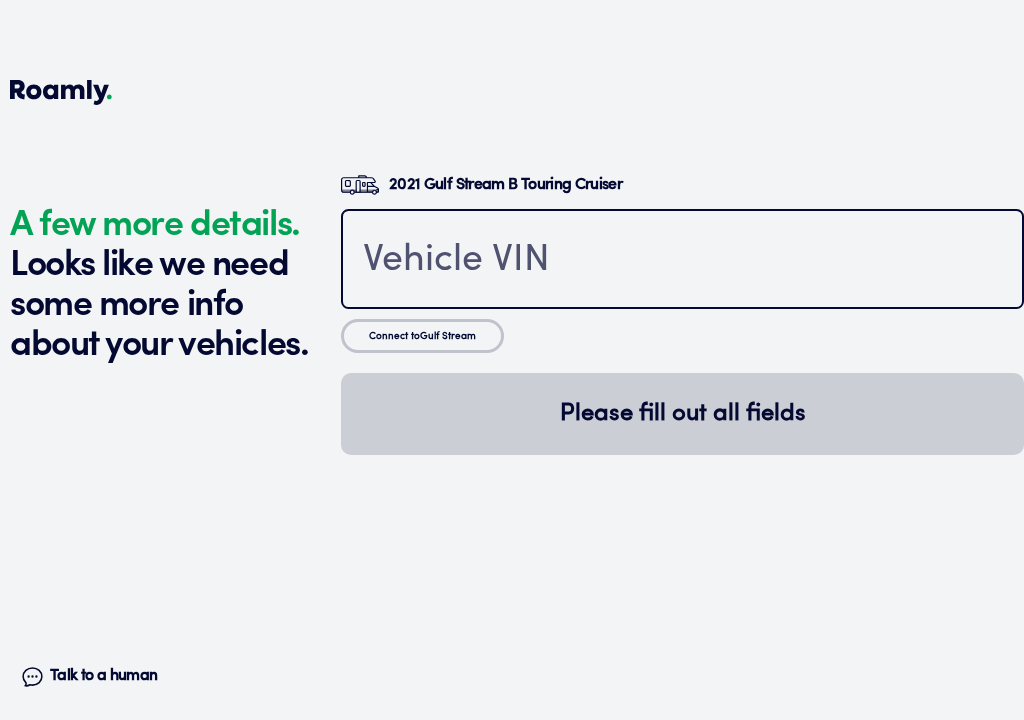 click at bounding box center (682, 261) 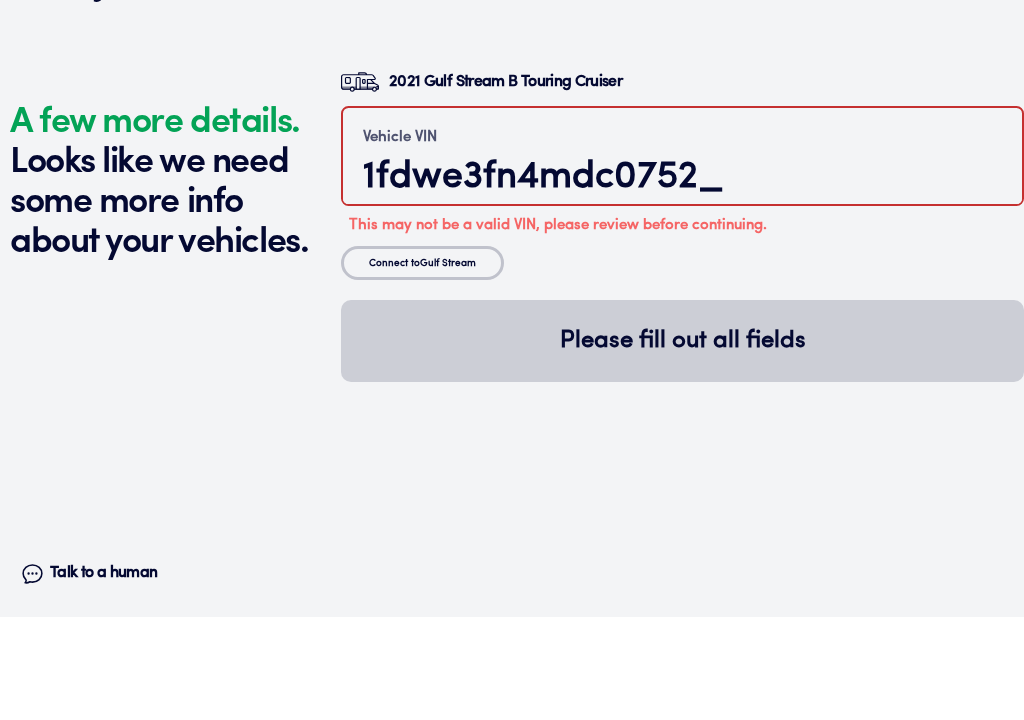 type on "1fdwe3fn4mdc07520" 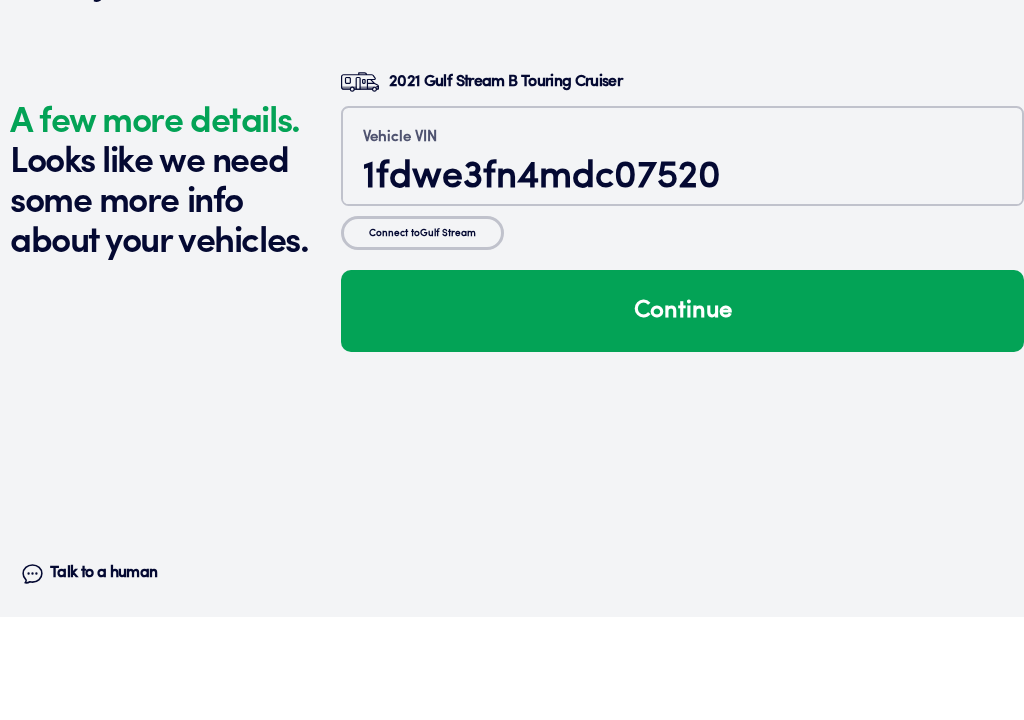 click on "Continue" at bounding box center (682, 414) 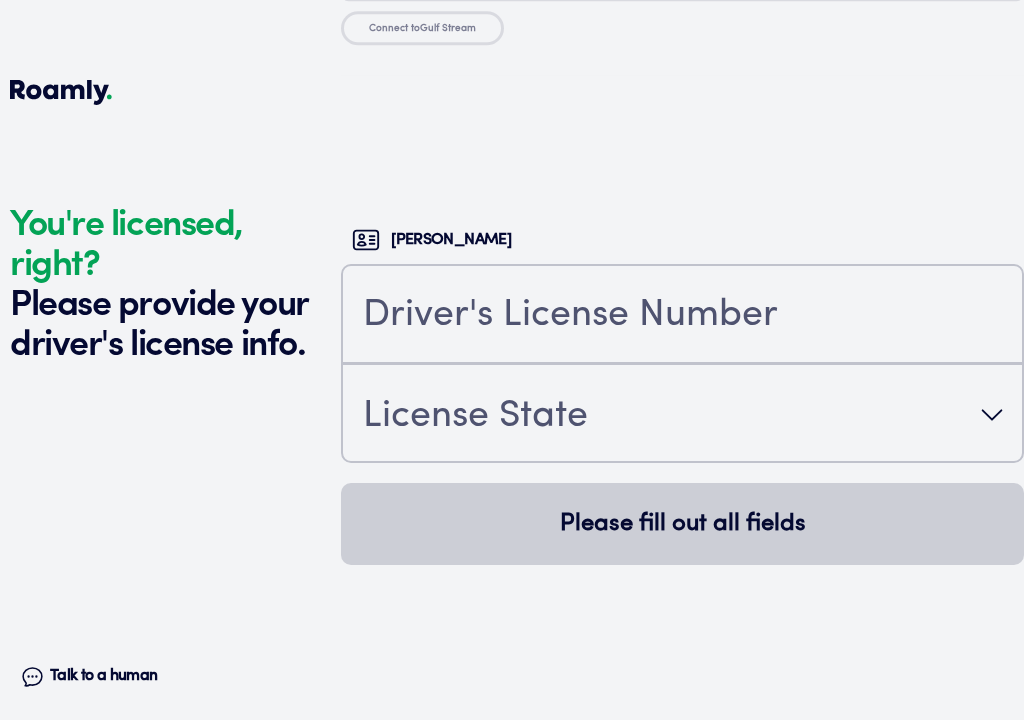 scroll, scrollTop: 5156, scrollLeft: 0, axis: vertical 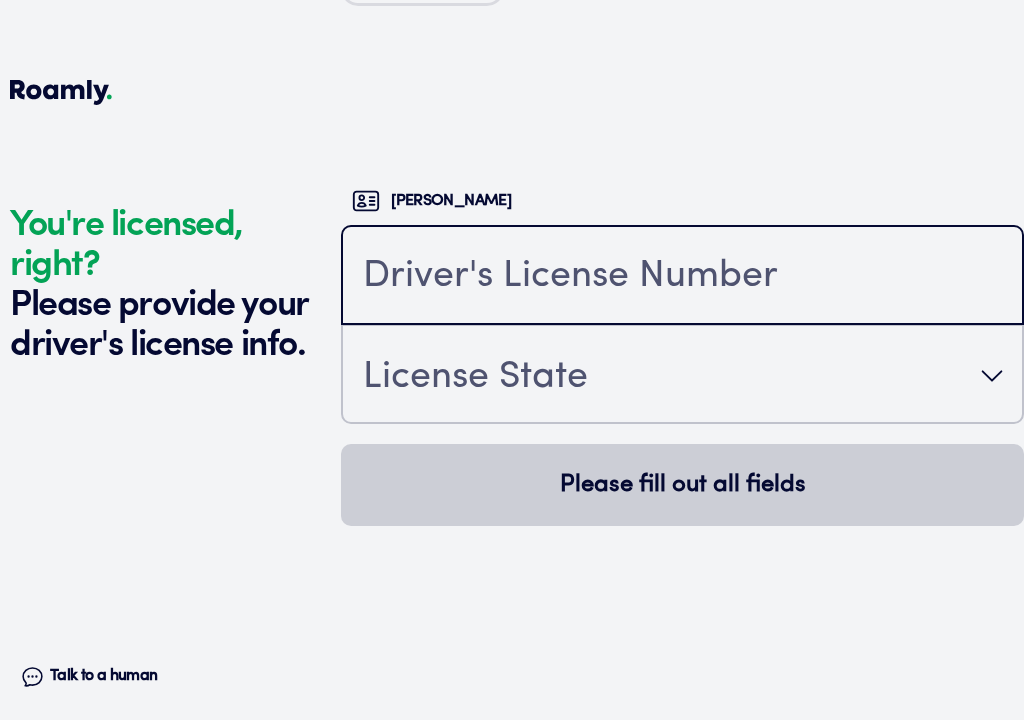 click at bounding box center [682, 277] 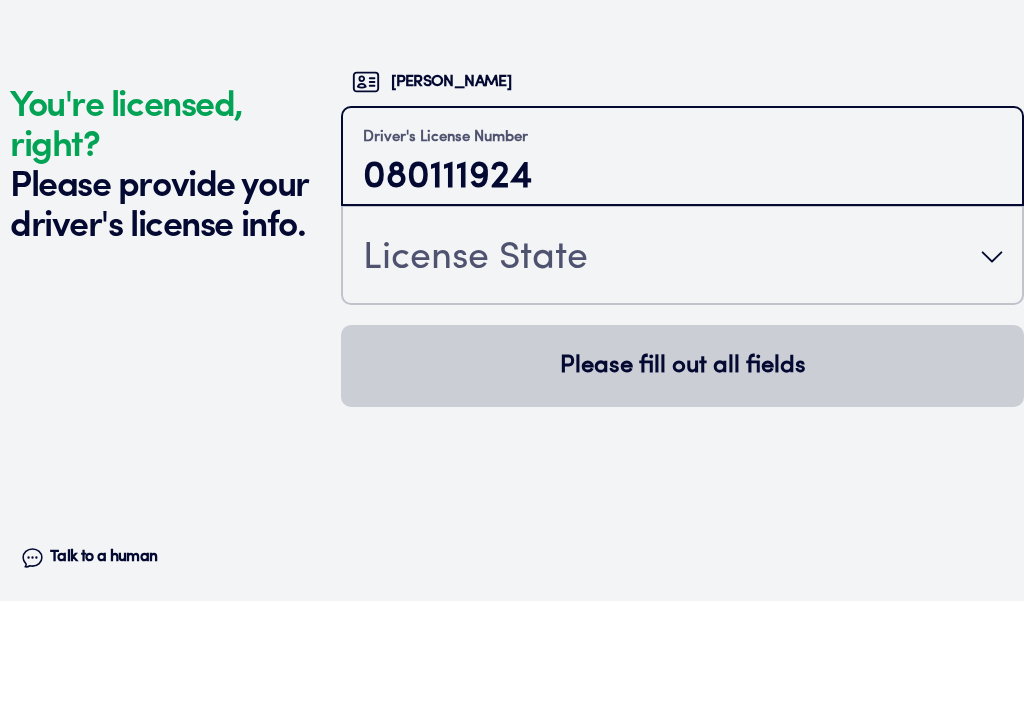 type on "080111924" 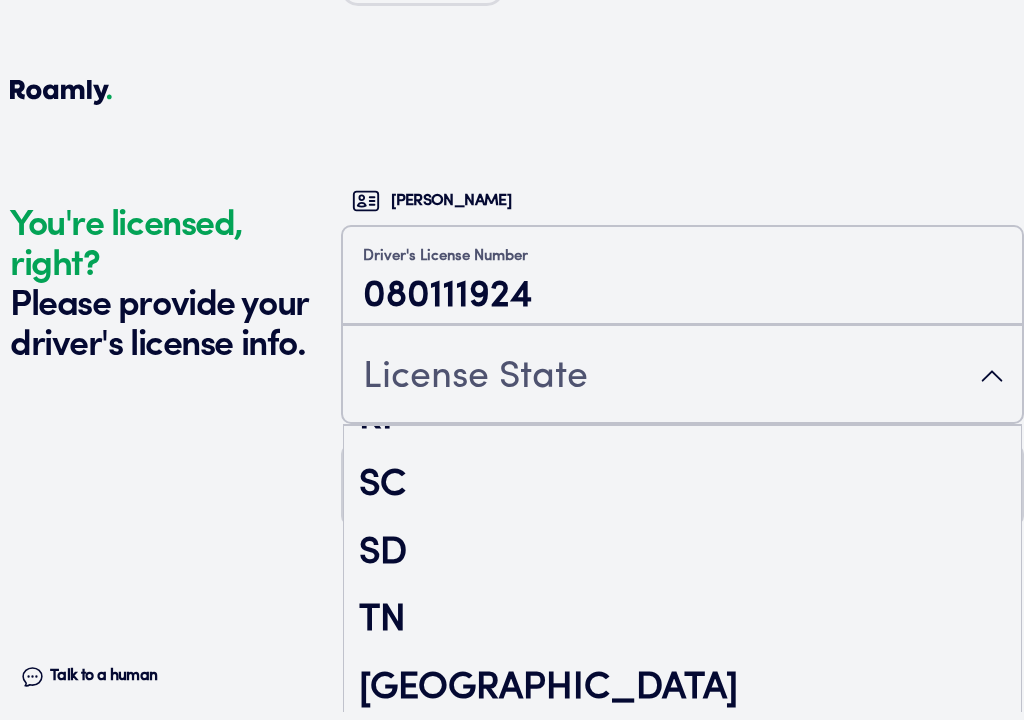 scroll, scrollTop: 3149, scrollLeft: 0, axis: vertical 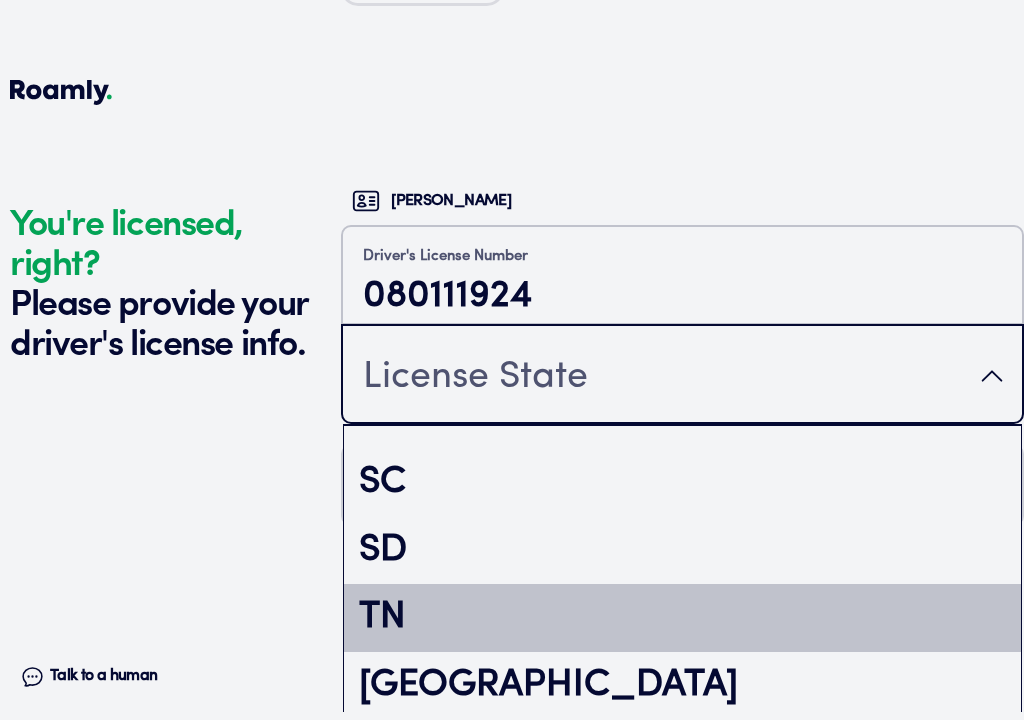 click on "TN" at bounding box center (682, 618) 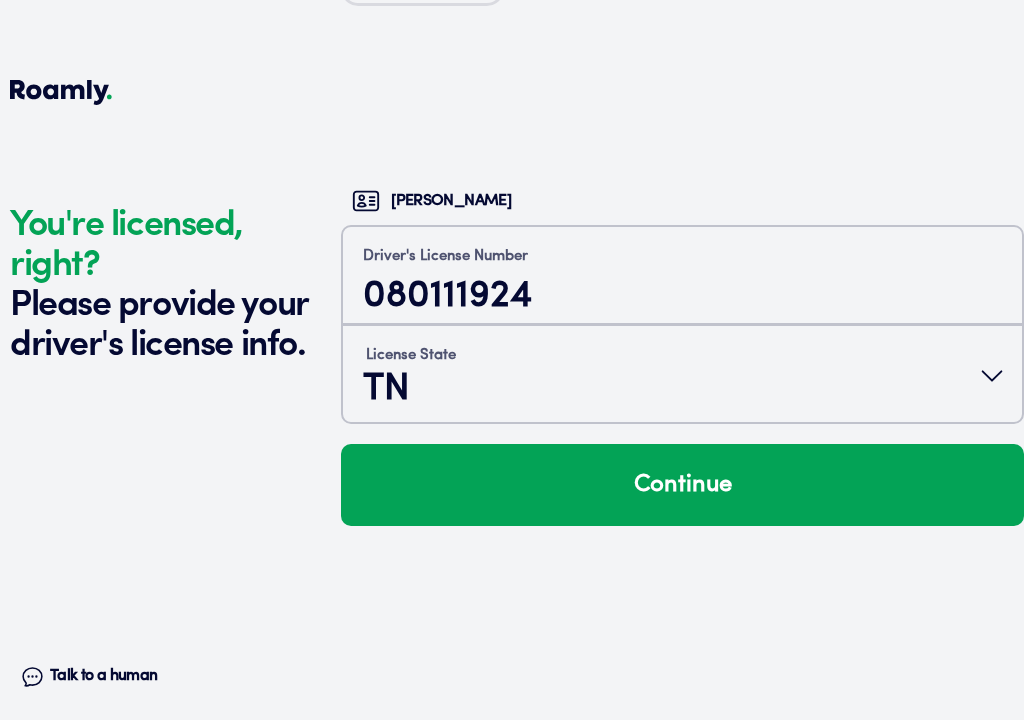 click on "Continue" at bounding box center [682, 485] 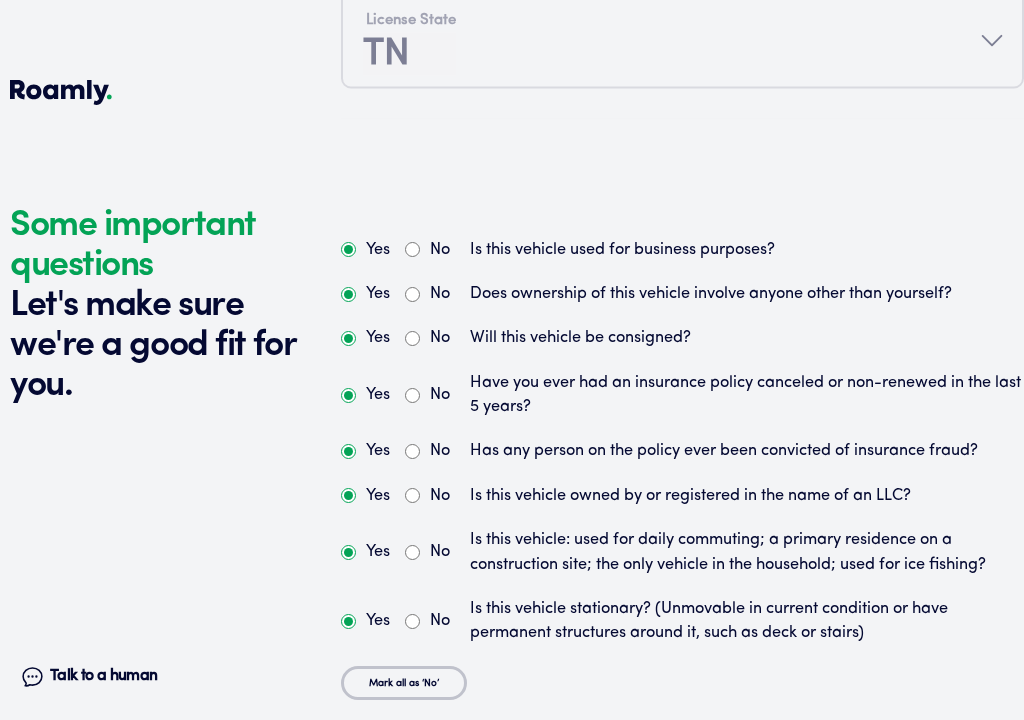 scroll, scrollTop: 5627, scrollLeft: 0, axis: vertical 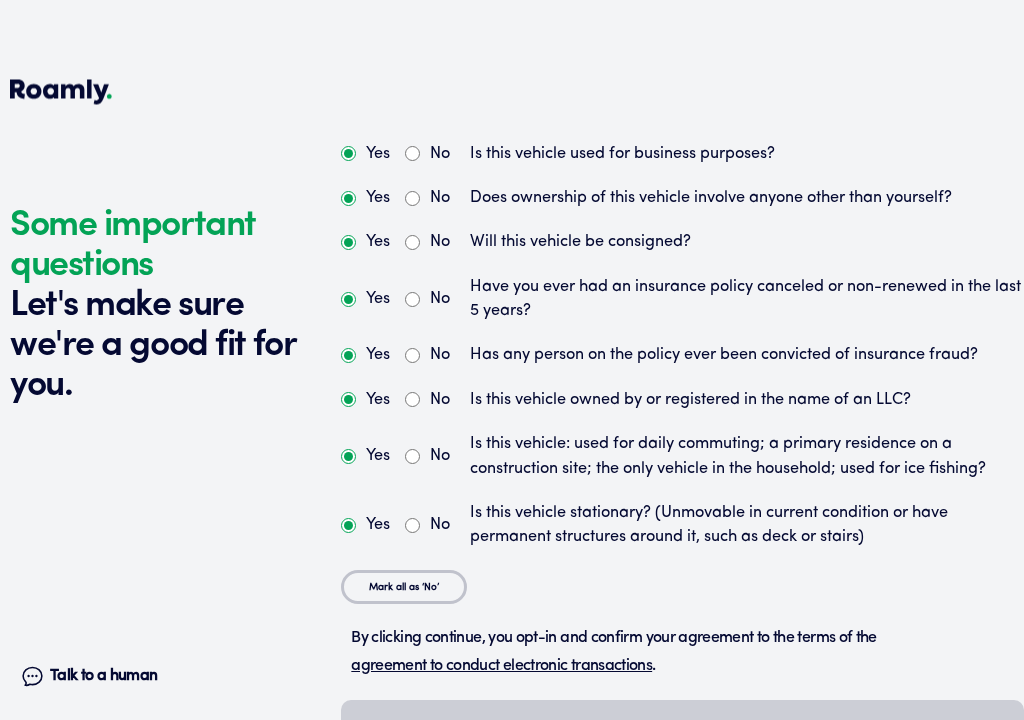 click on "No" at bounding box center (412, 154) 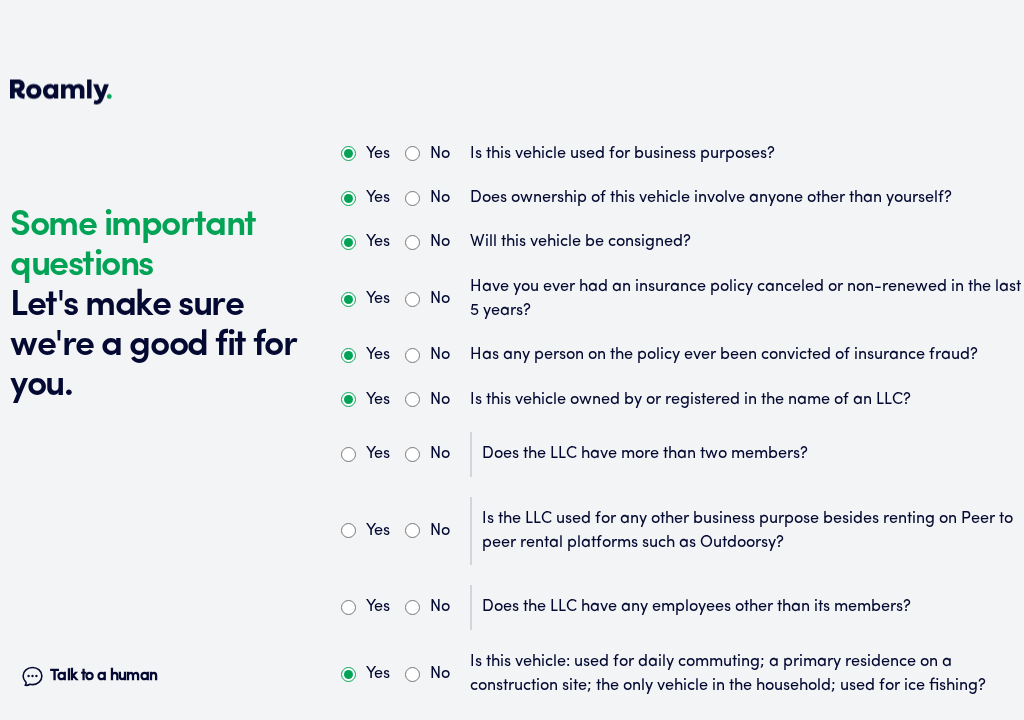 scroll, scrollTop: 5628, scrollLeft: 0, axis: vertical 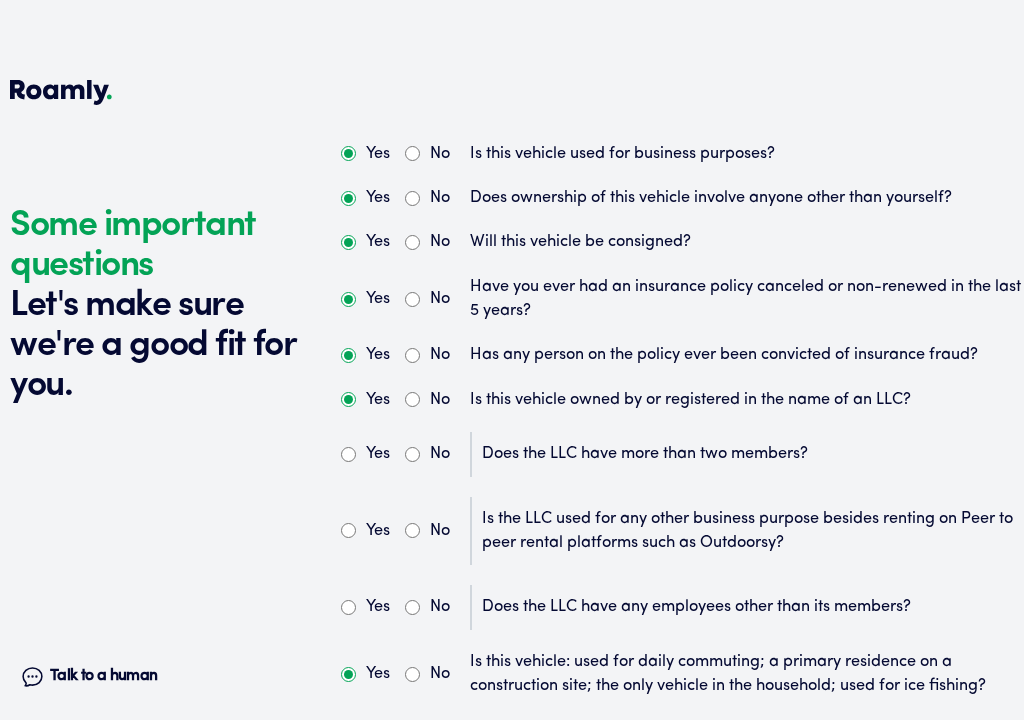 click on "Yes" at bounding box center (348, 454) 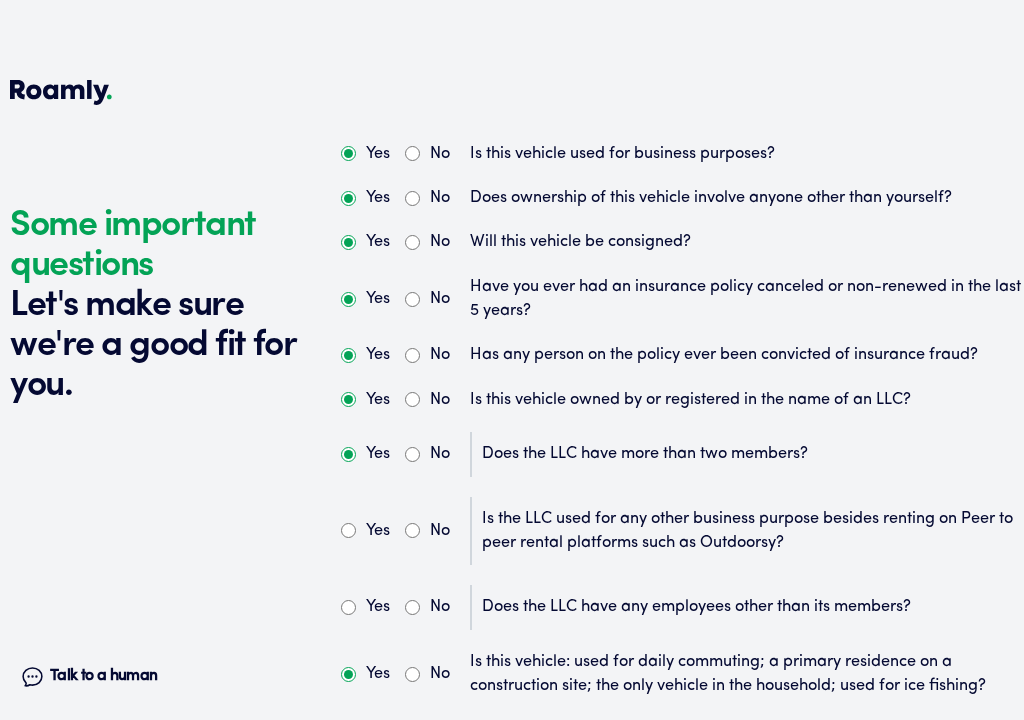 radio on "true" 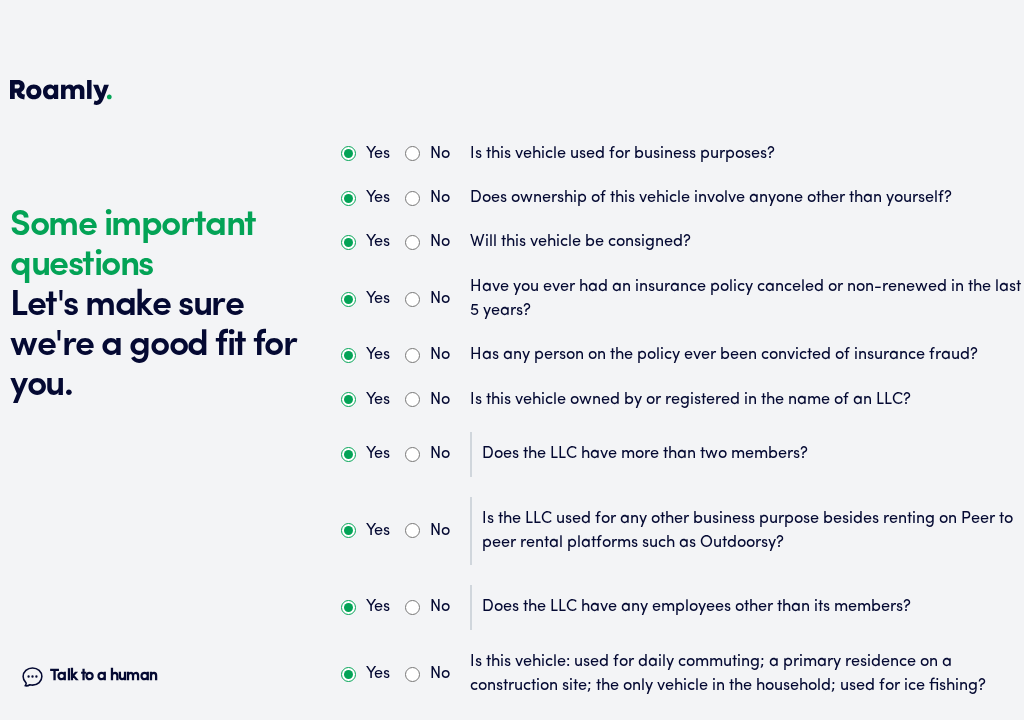 click on "No" at bounding box center [412, 530] 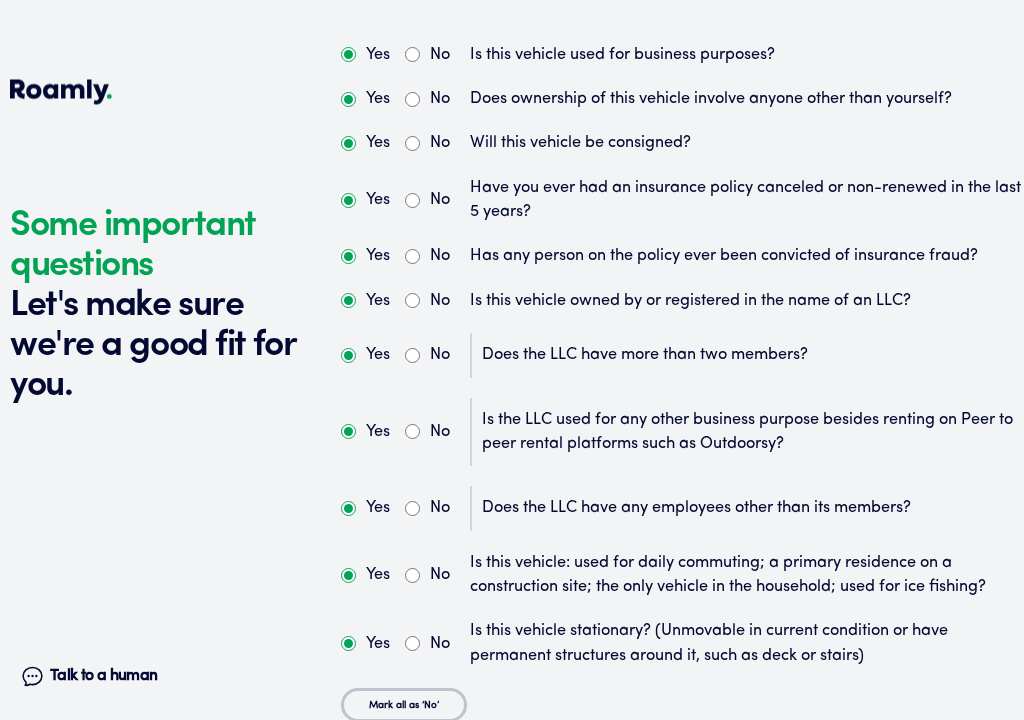 scroll, scrollTop: 5730, scrollLeft: 0, axis: vertical 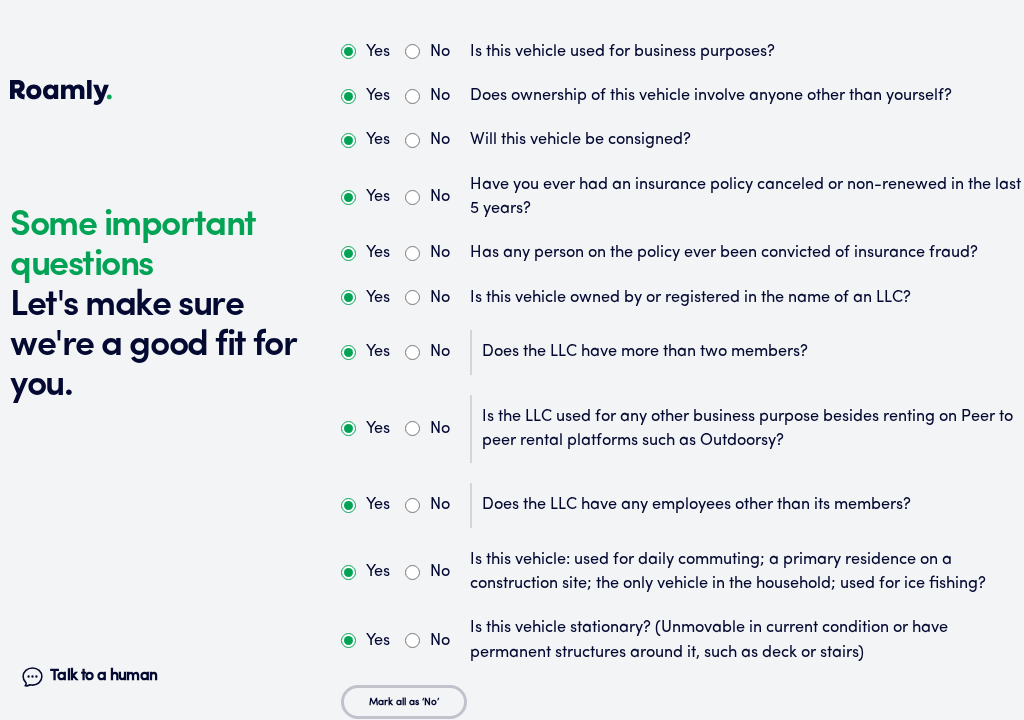 click on "No" at bounding box center (427, 572) 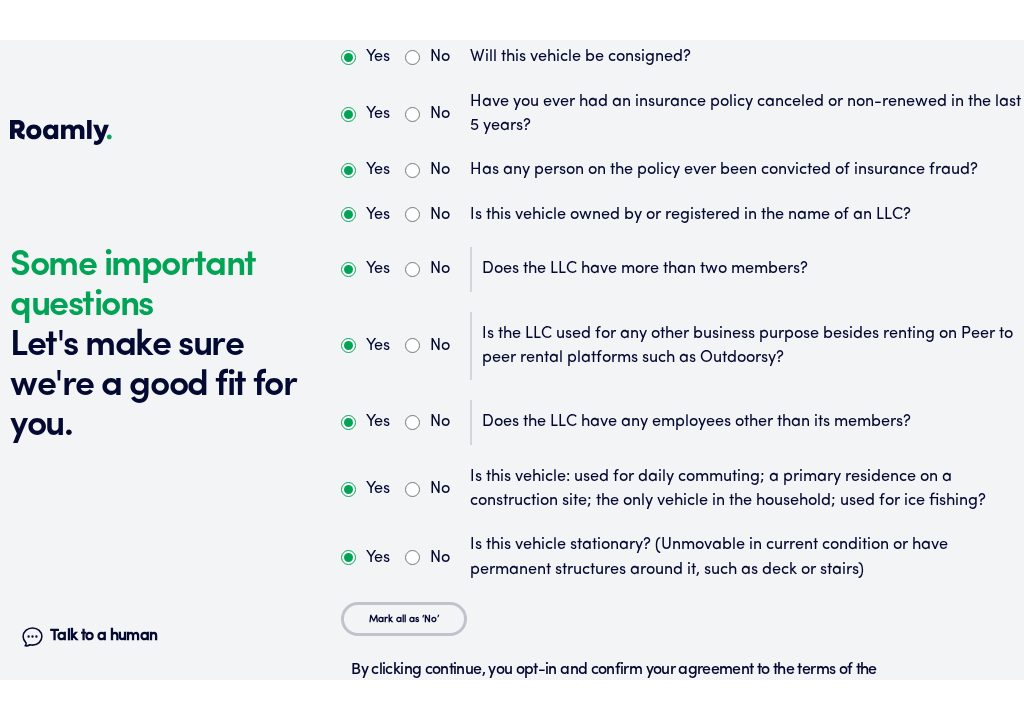 scroll, scrollTop: 5930, scrollLeft: 0, axis: vertical 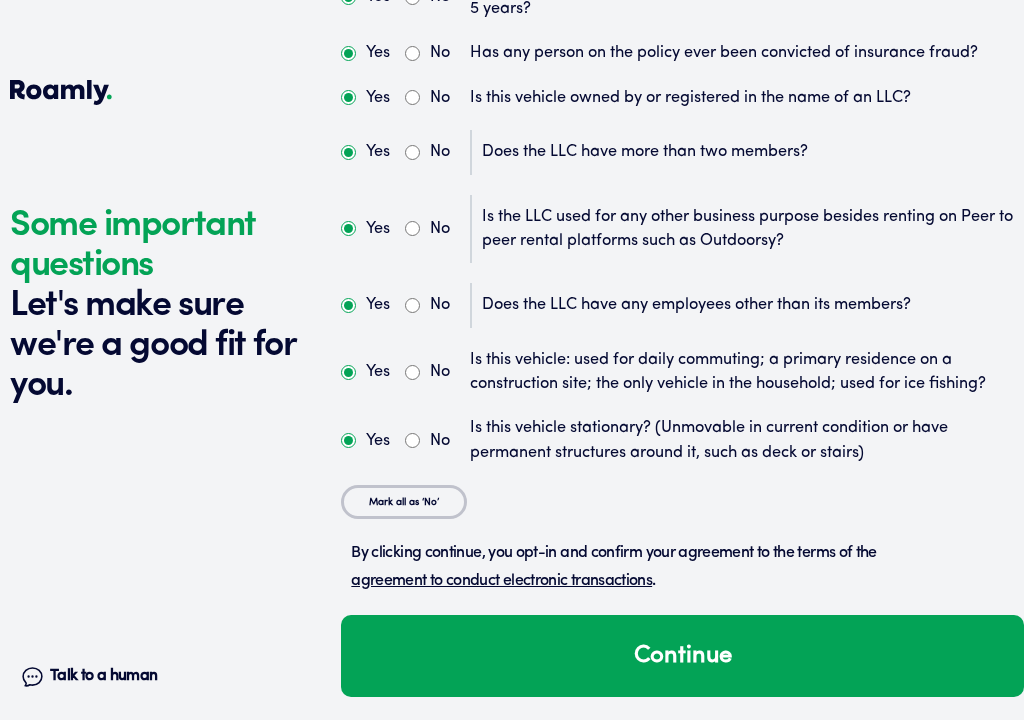 click on "Continue" at bounding box center (682, 656) 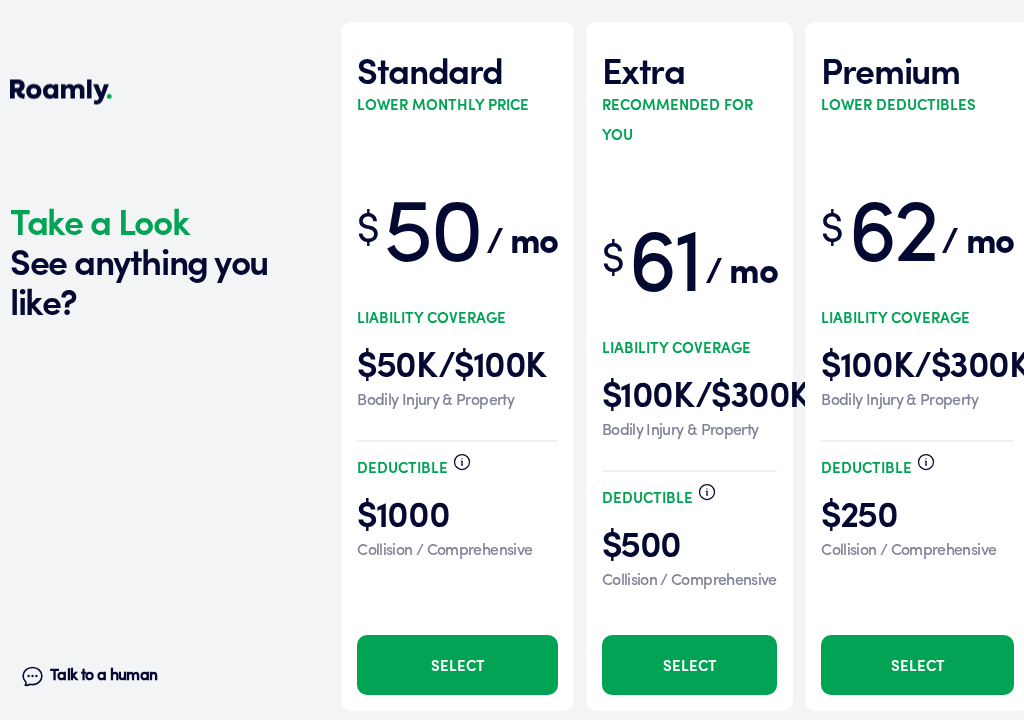 scroll, scrollTop: 6721, scrollLeft: 0, axis: vertical 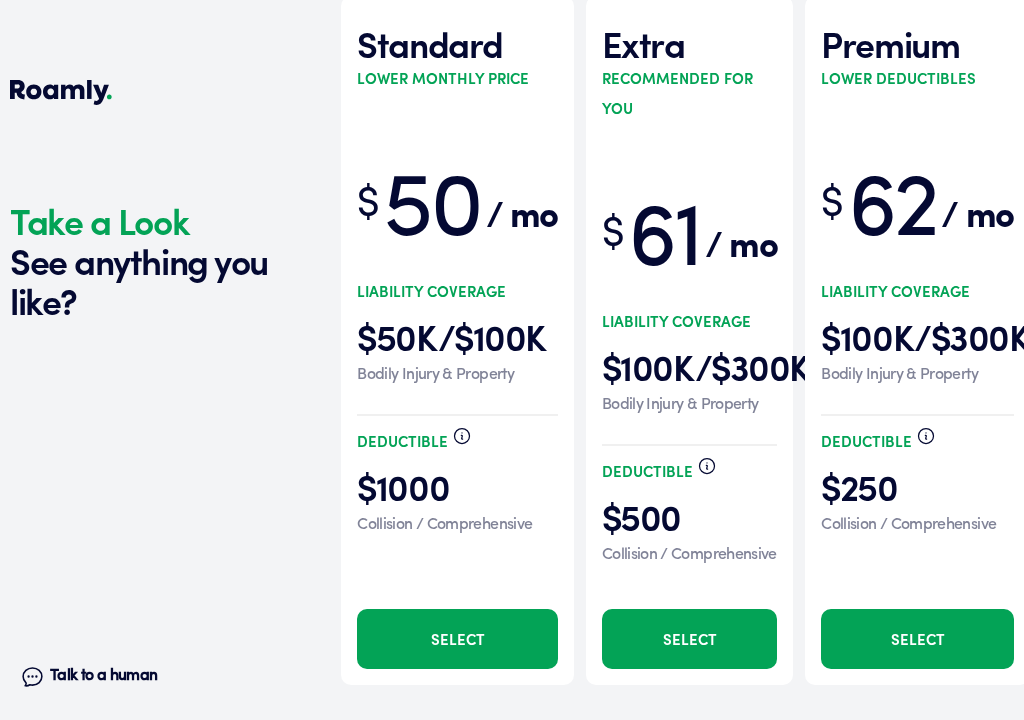 click on "Select" at bounding box center (689, 639) 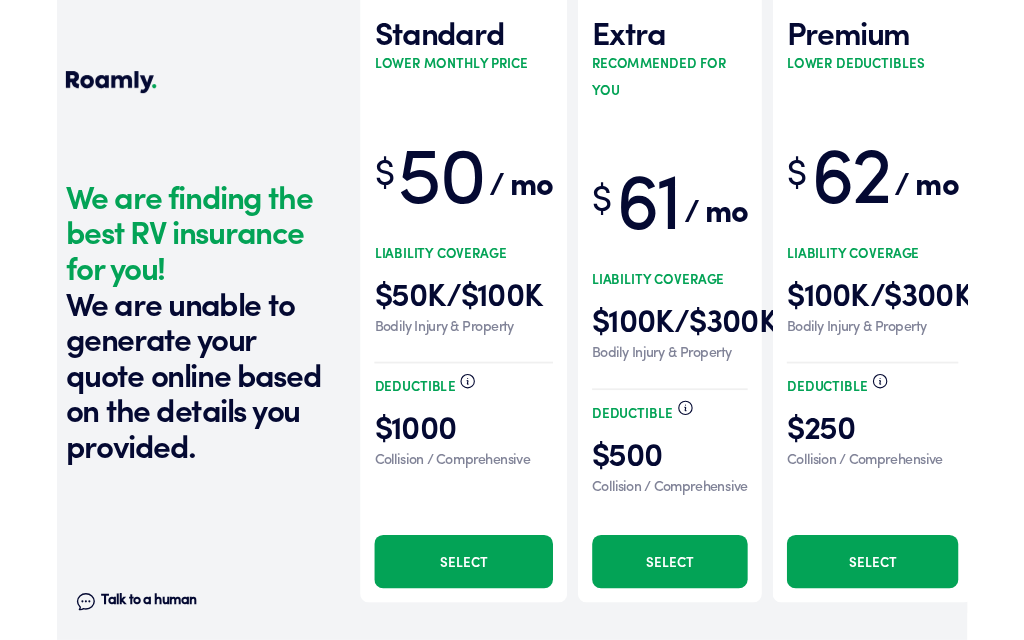 scroll, scrollTop: 0, scrollLeft: 0, axis: both 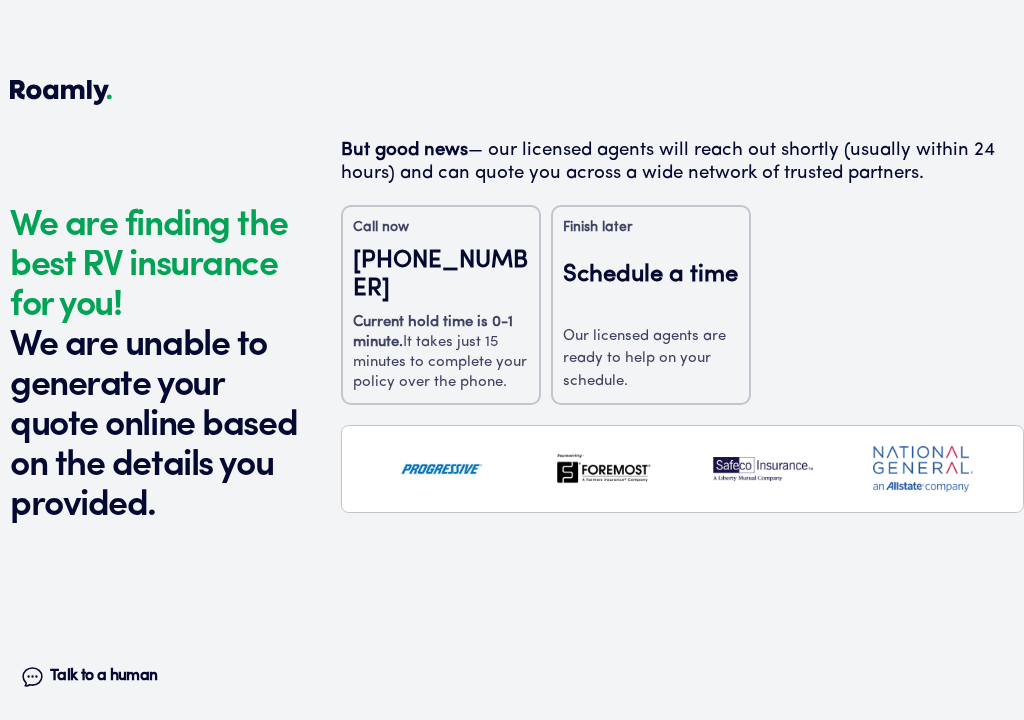 click on "Schedule a time" at bounding box center (651, 288) 